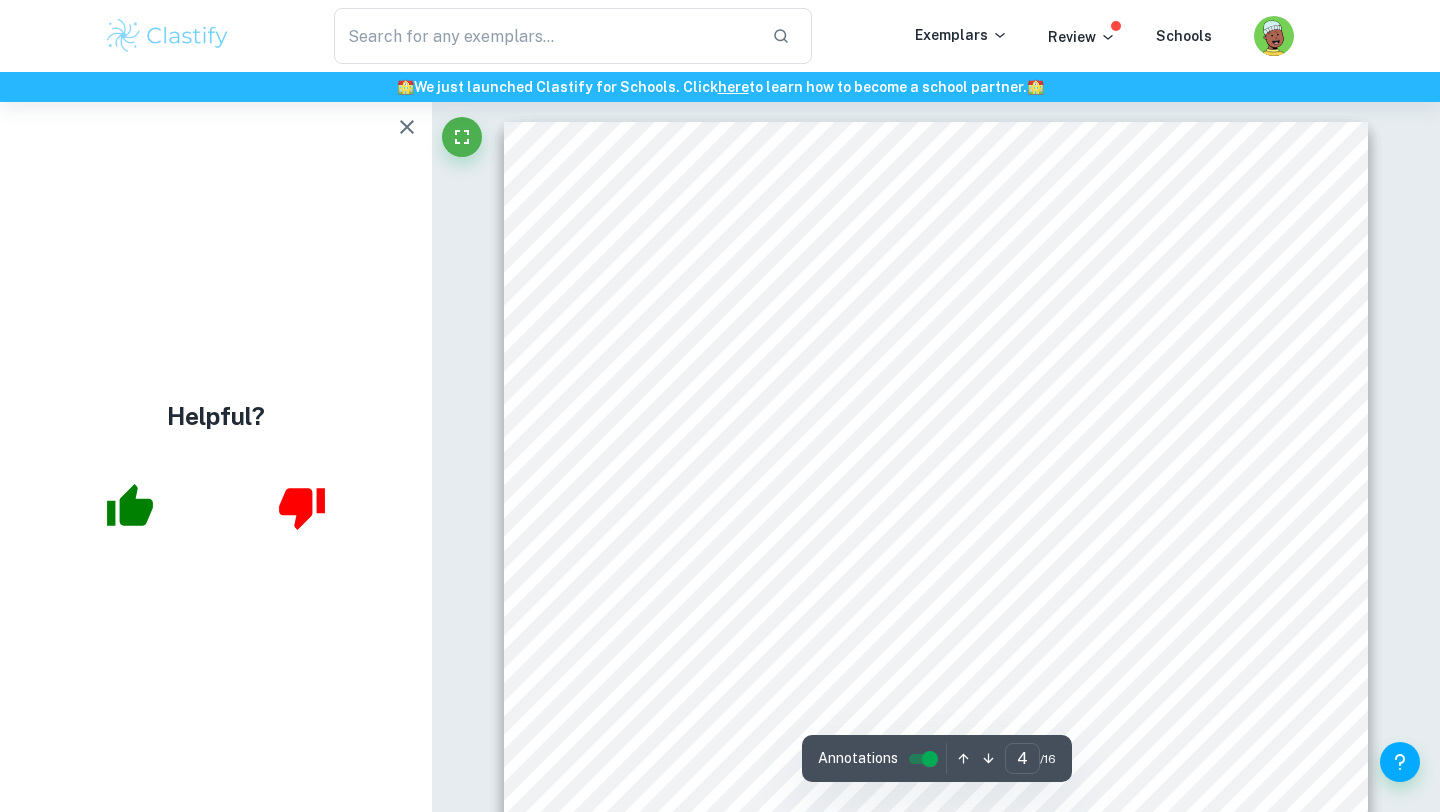 click 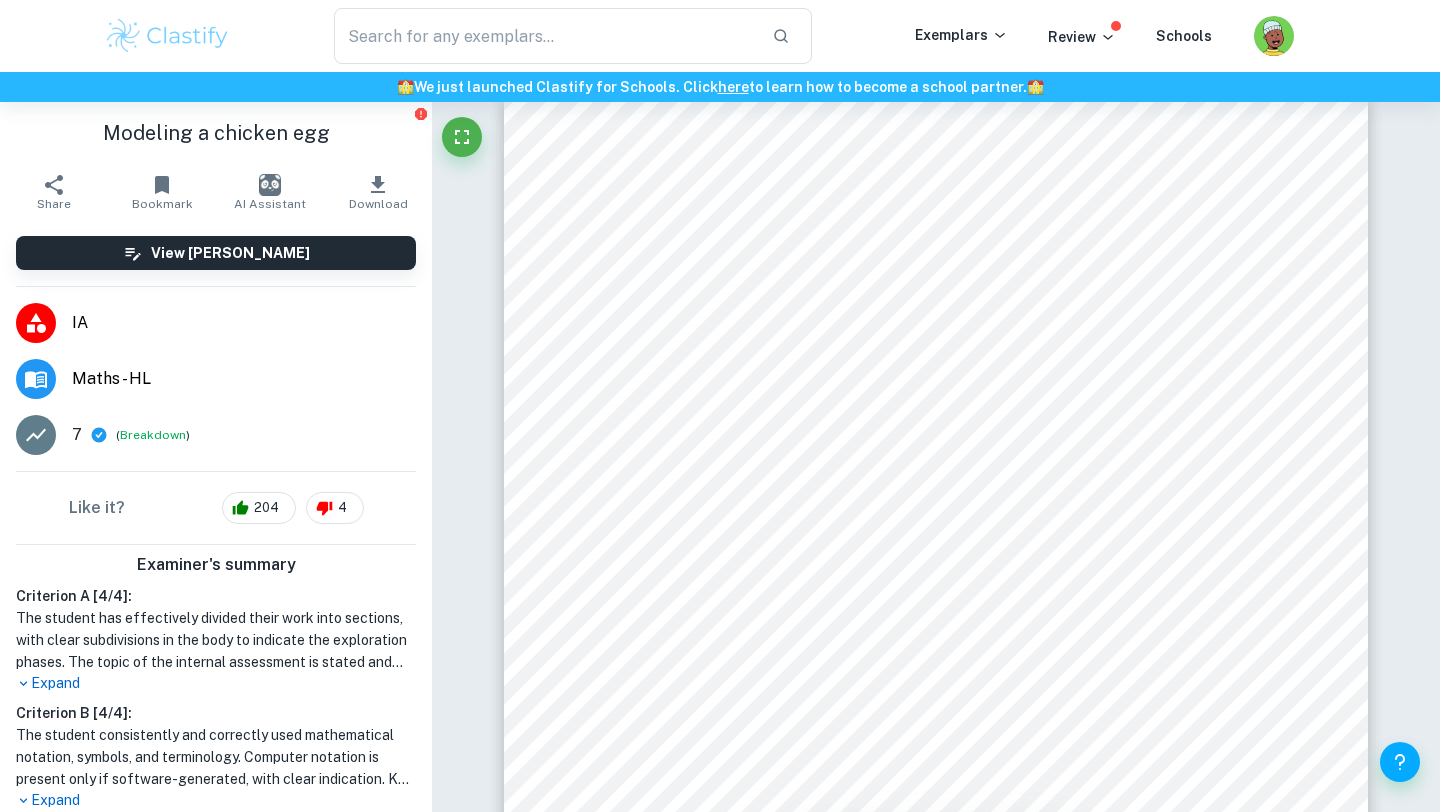 scroll, scrollTop: 3866, scrollLeft: 0, axis: vertical 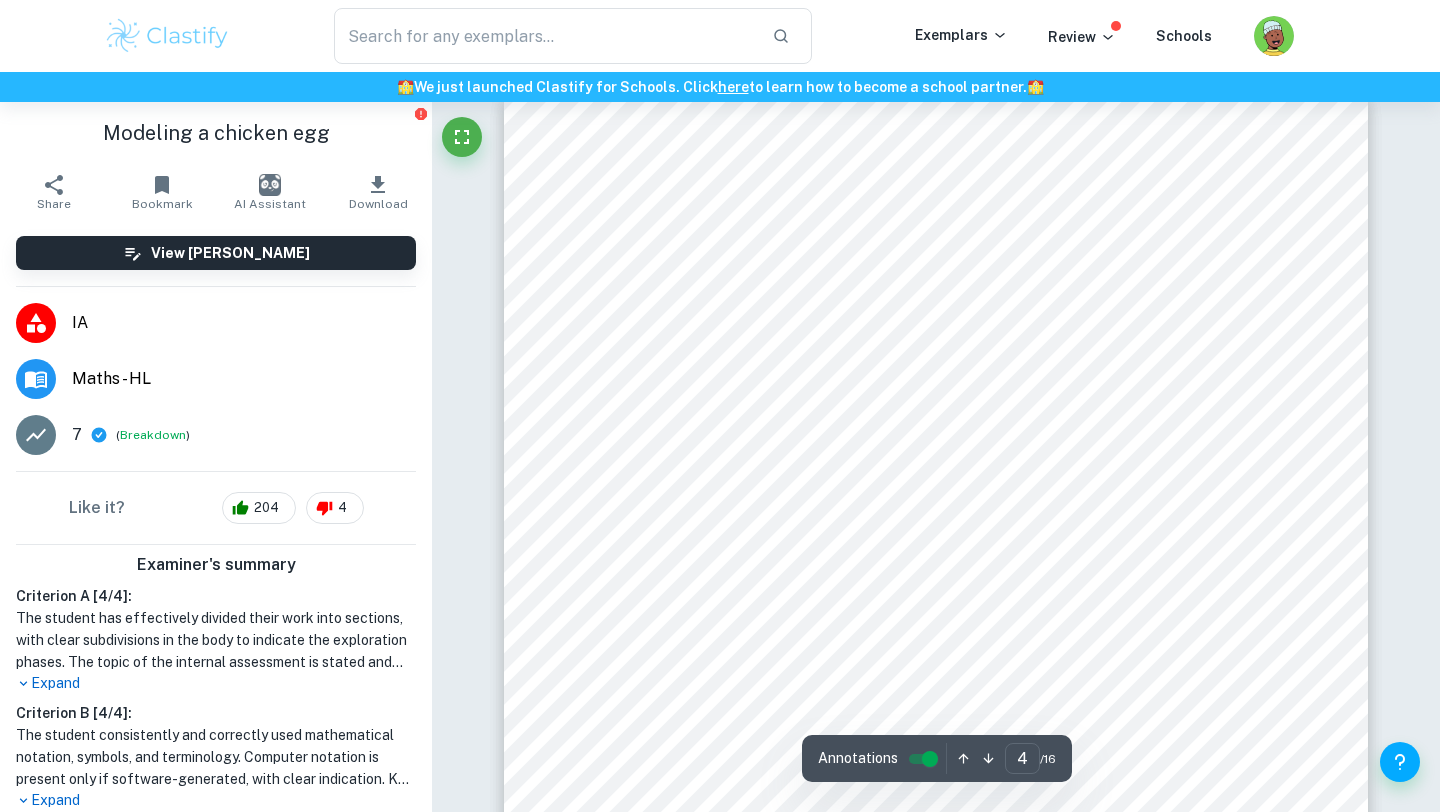 click on "3 2.1 Method A: Modifying the Ellipse Equation The shape of an egg is somewhat similar to that of an ellipse, therefore it could be used as a good starting point. An ellipse has two different   “ radi i” , defined as the major axis and the minor axis. The equation of a general ellipse is as follows: 𝑥 2 𝑟 𝑥 2   +  𝑦 2 𝑟 𝑦 2   = 1 ,   (1) where   ±𝑟 𝑥   and   ±𝑟 𝑦   represent the   𝑥   and   𝑦   axes-intercepts respectively. They could also be thought of as the horizontal and vertical radii. The one with the greater magnitude represents the major axis, while the other is the minor axis. The magnitude of either of the axes is simply twice the value of   𝑟 𝑥   or   𝑟 𝑦 , i.e. the distance between the two vertical or horizontal intercepts. In order to simplify upcoming calculations, the denominators in (1) will be replaced with   𝑎   and 𝑏 , as follows: 𝑥 2 𝑎   +  𝑦 2 𝑏   = 1   (2) By composing (2) with a function, either in terms of   𝑥" at bounding box center [936, 703] 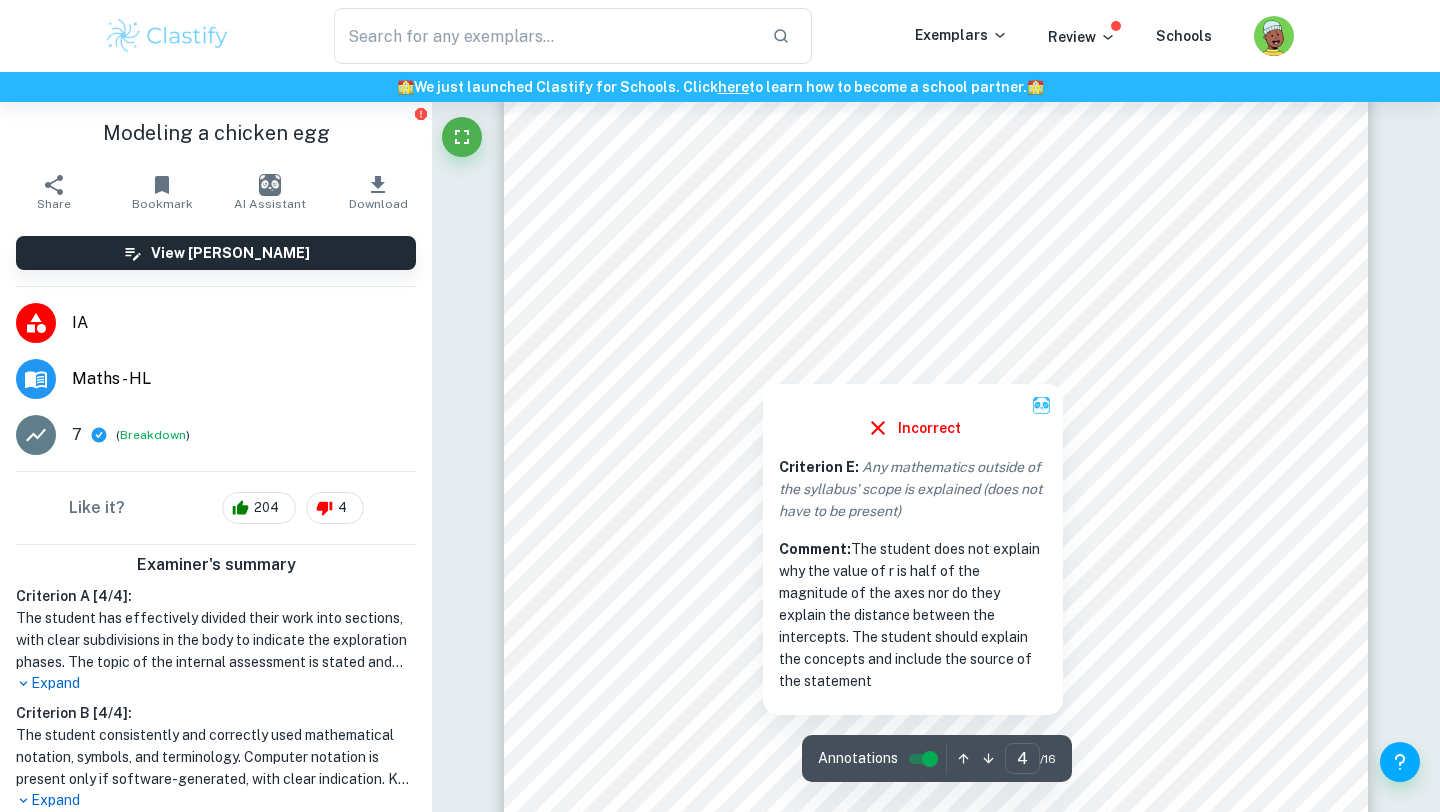 scroll, scrollTop: 4062, scrollLeft: 0, axis: vertical 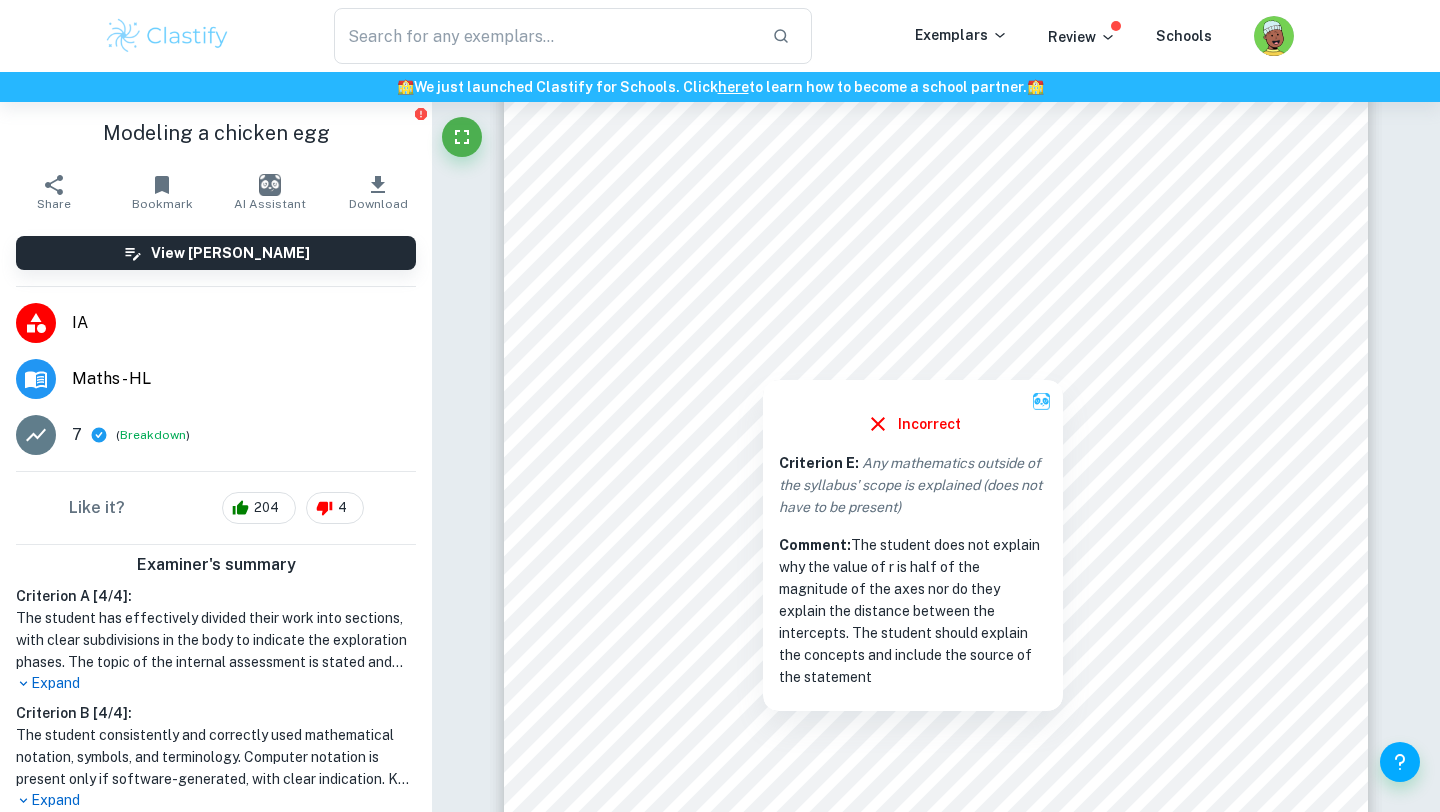 click on "Criterion E :   Any mathematics outside of the syllabus' scope is explained (does not have to be present)" at bounding box center (913, 485) 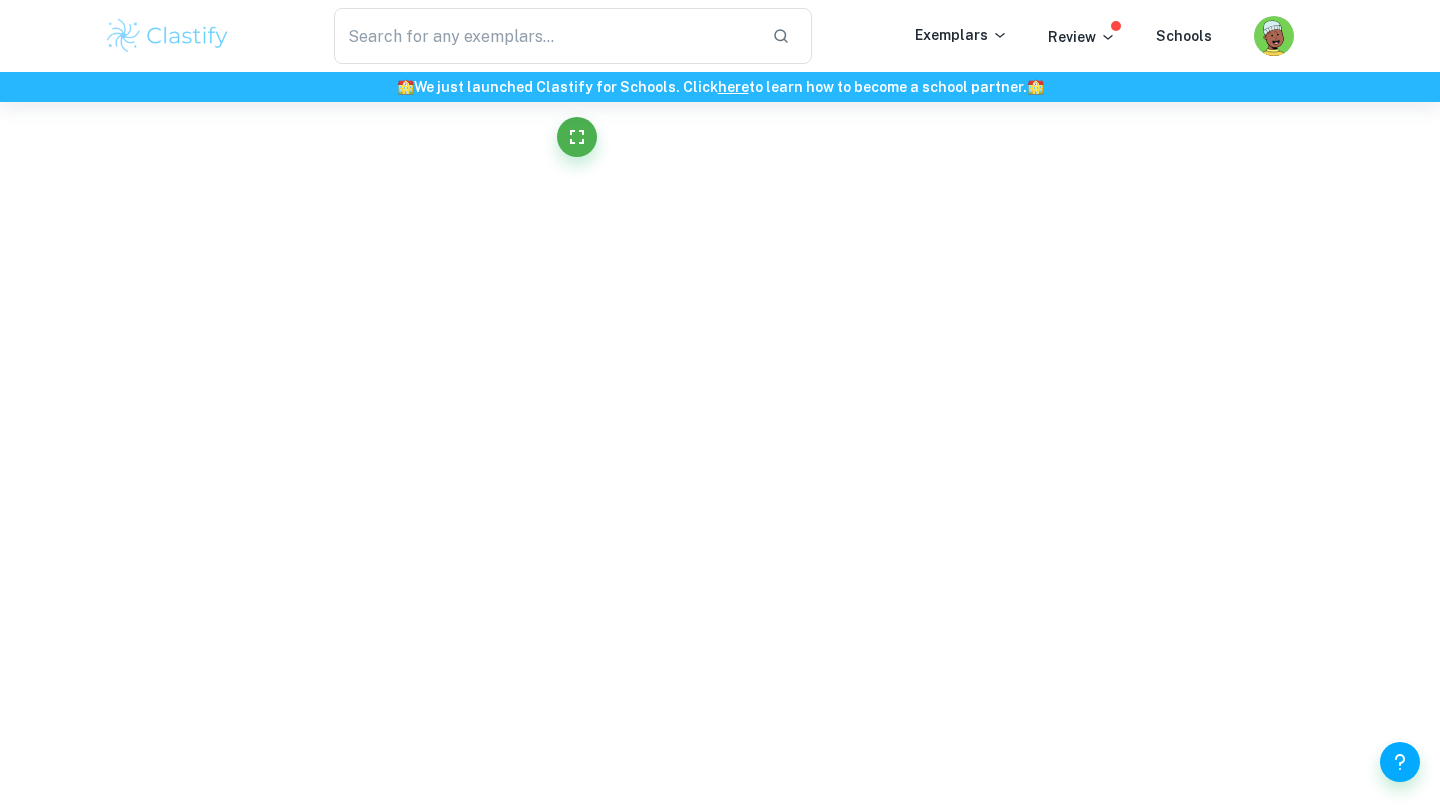 scroll, scrollTop: 3960, scrollLeft: 0, axis: vertical 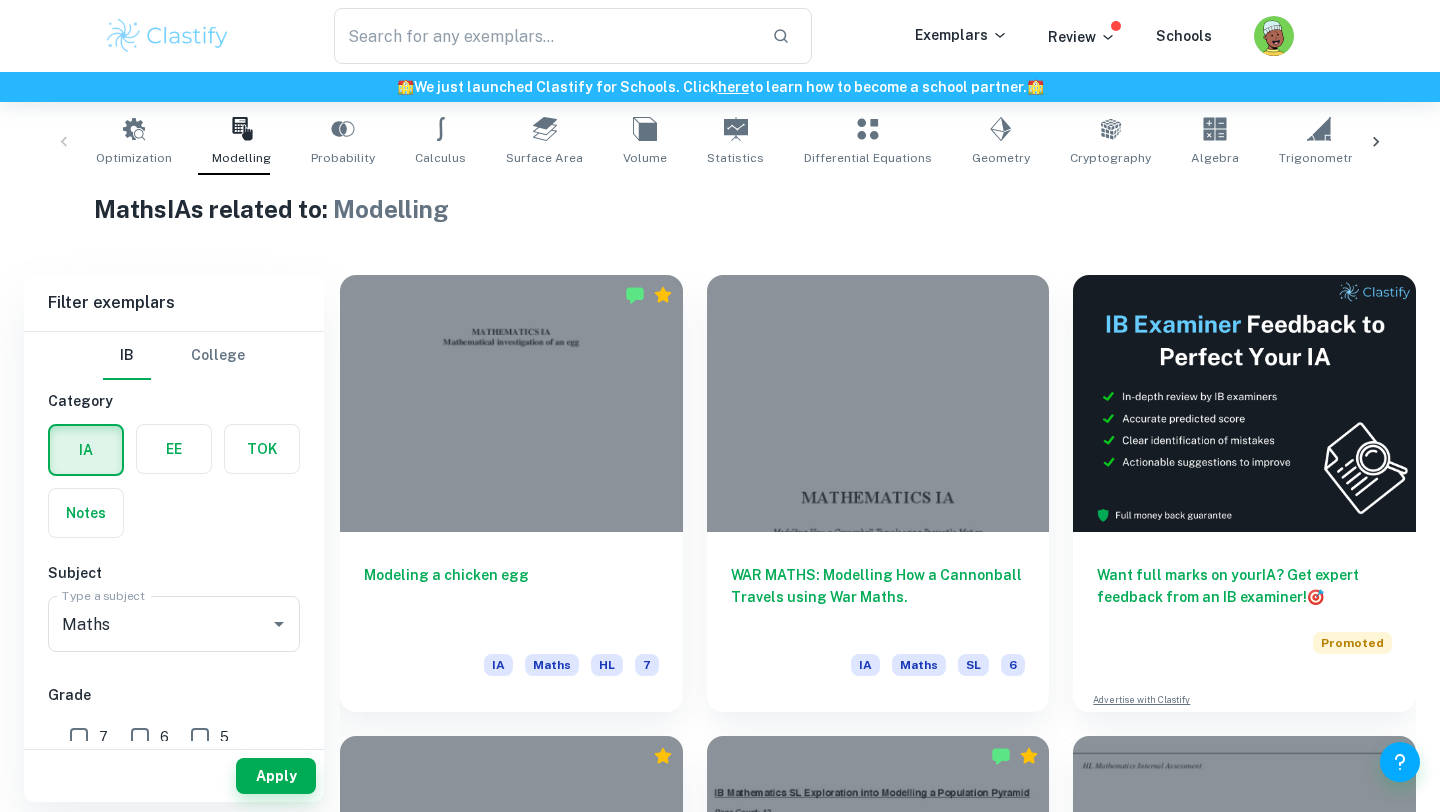click on "Maths  IAs related to:    Modelling" at bounding box center (720, 209) 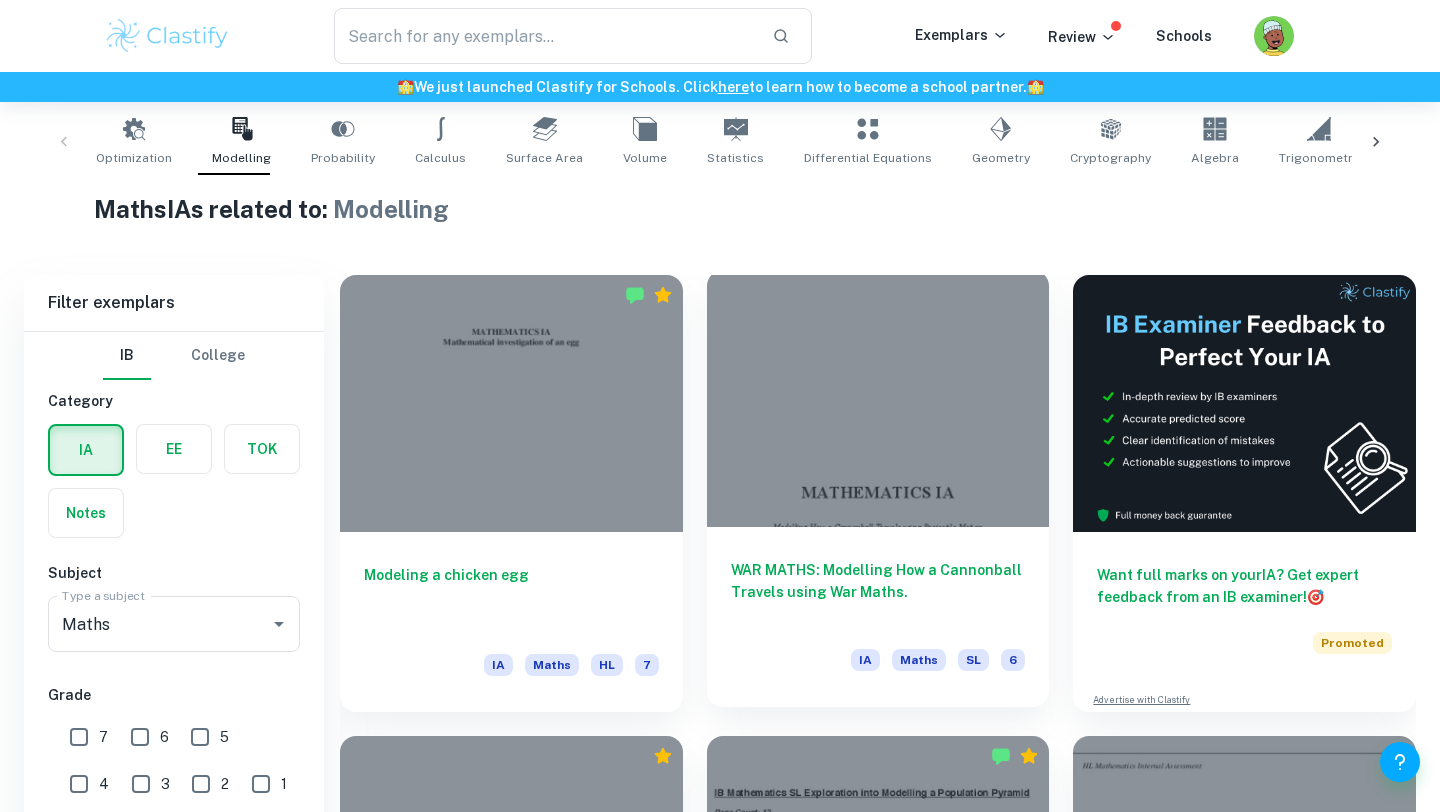 scroll, scrollTop: 613, scrollLeft: 0, axis: vertical 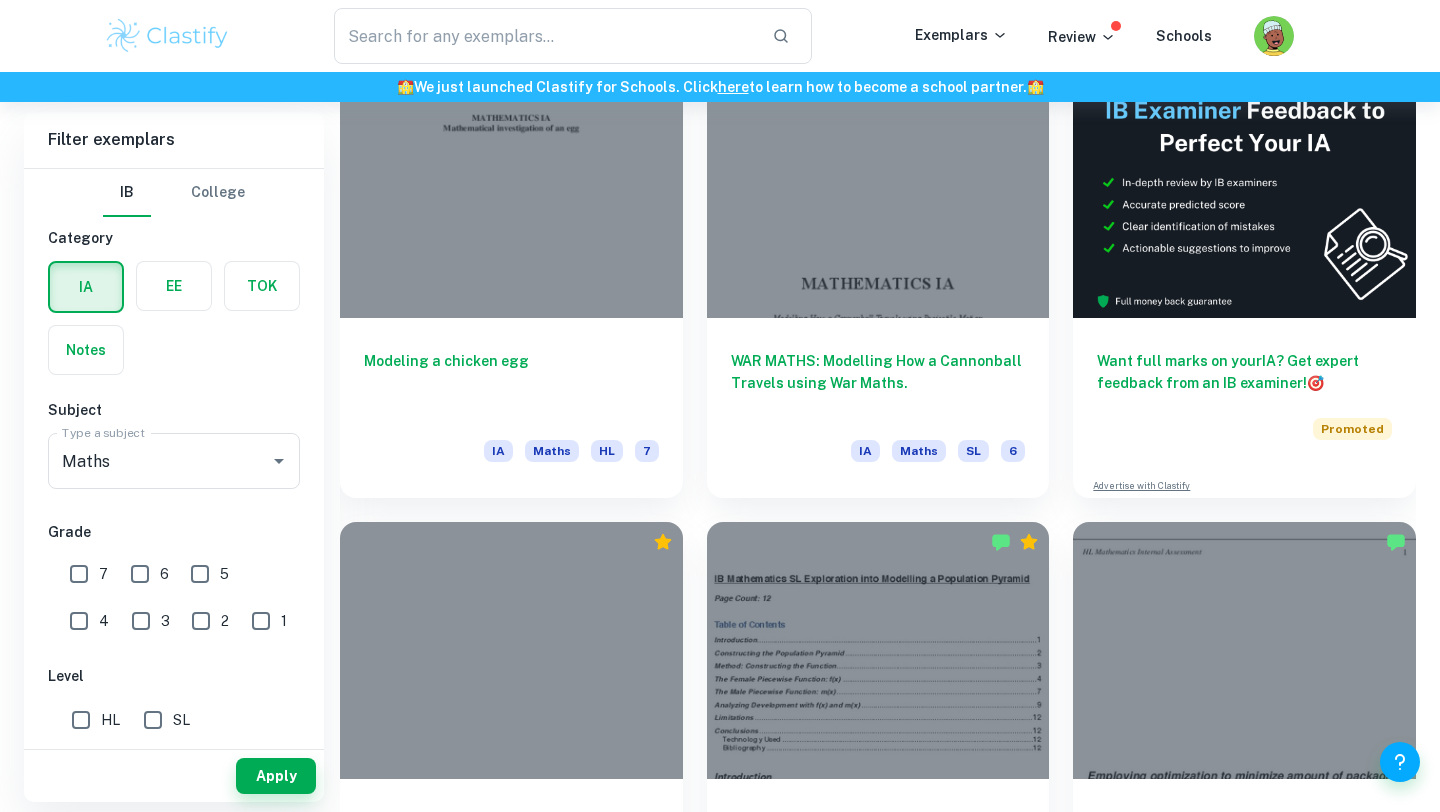 click on "Employing optimization to minimize amount of packaging material IA Maths HL 7" at bounding box center [1232, 728] 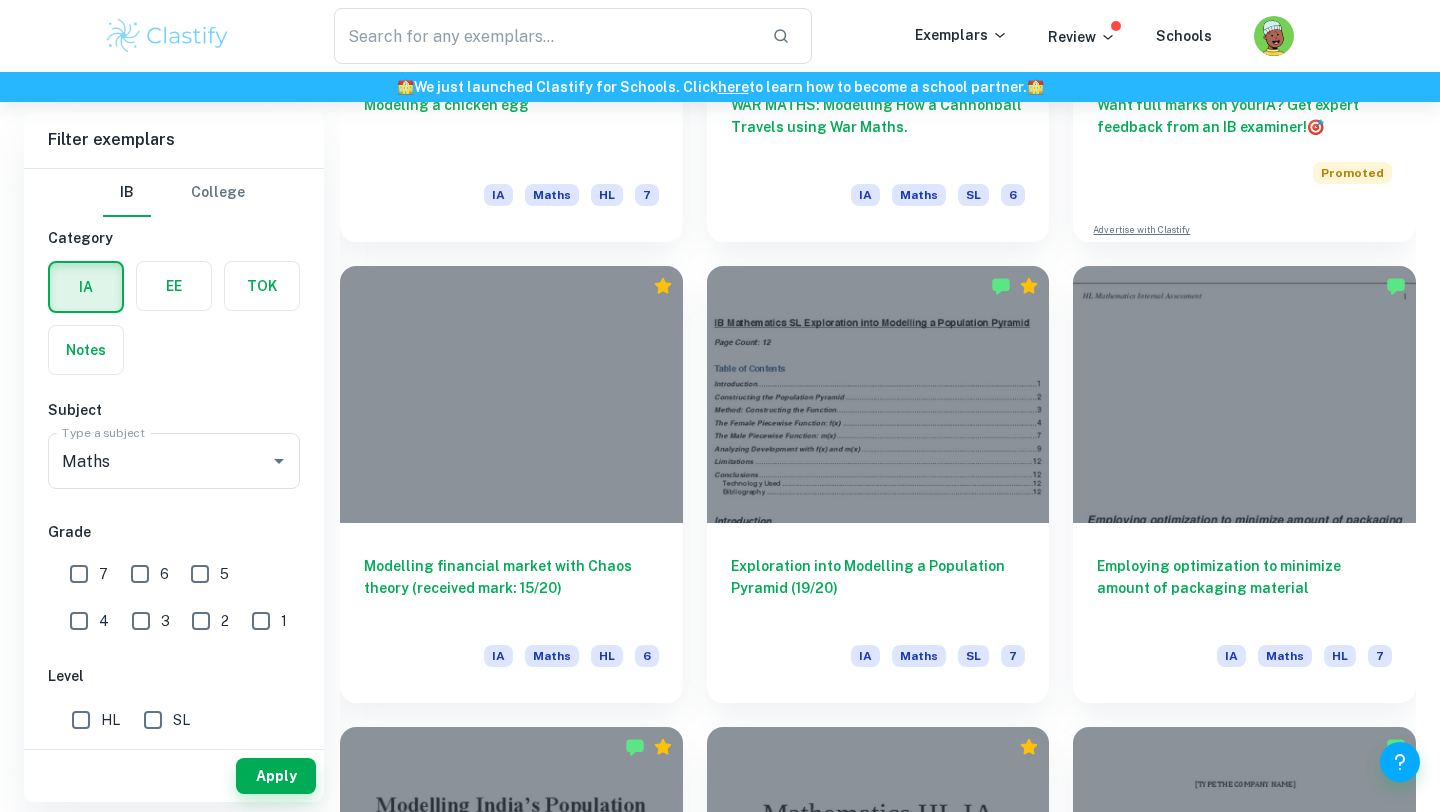 scroll, scrollTop: 913, scrollLeft: 0, axis: vertical 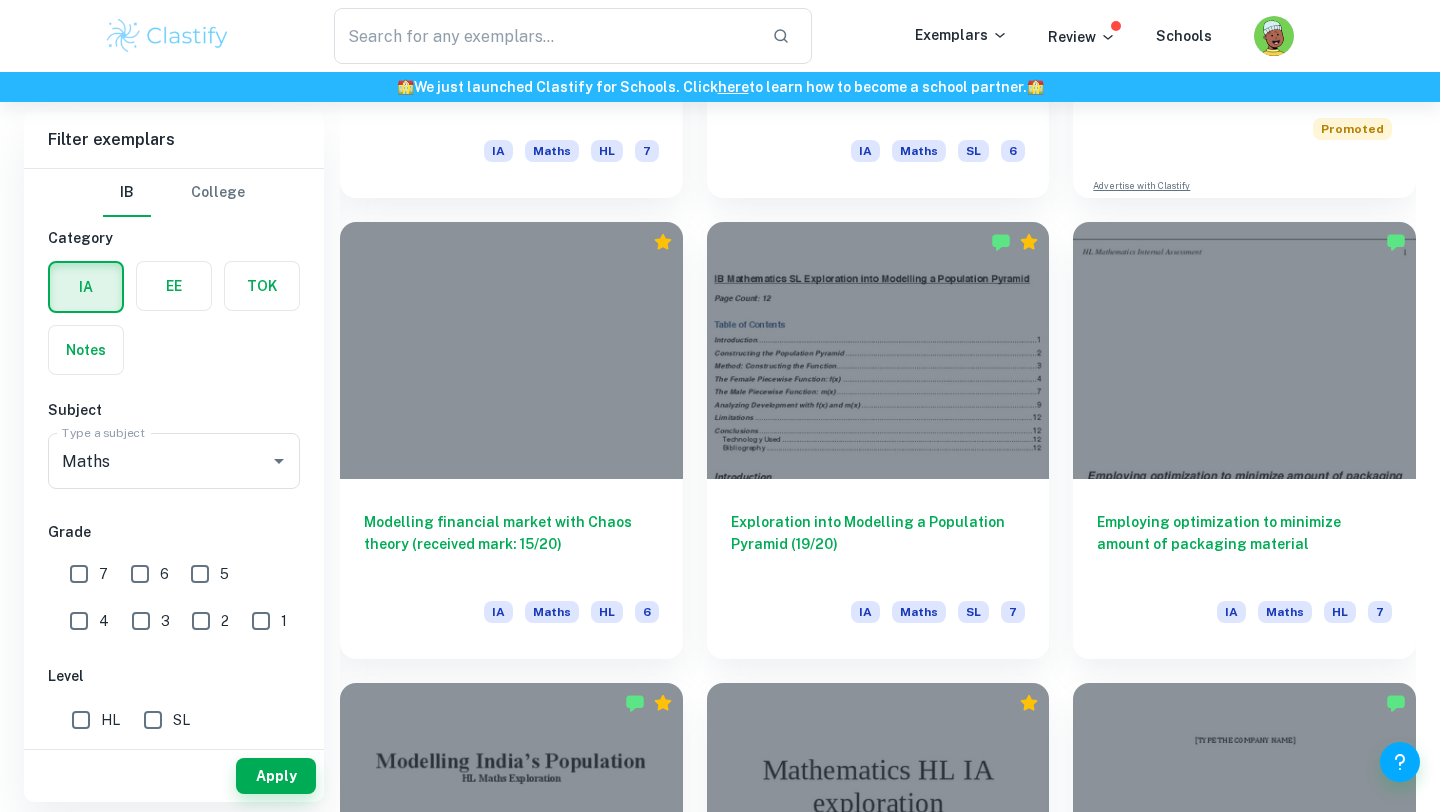 click on "Employing optimization to minimize amount of packaging material IA Maths HL 7" at bounding box center (1232, 428) 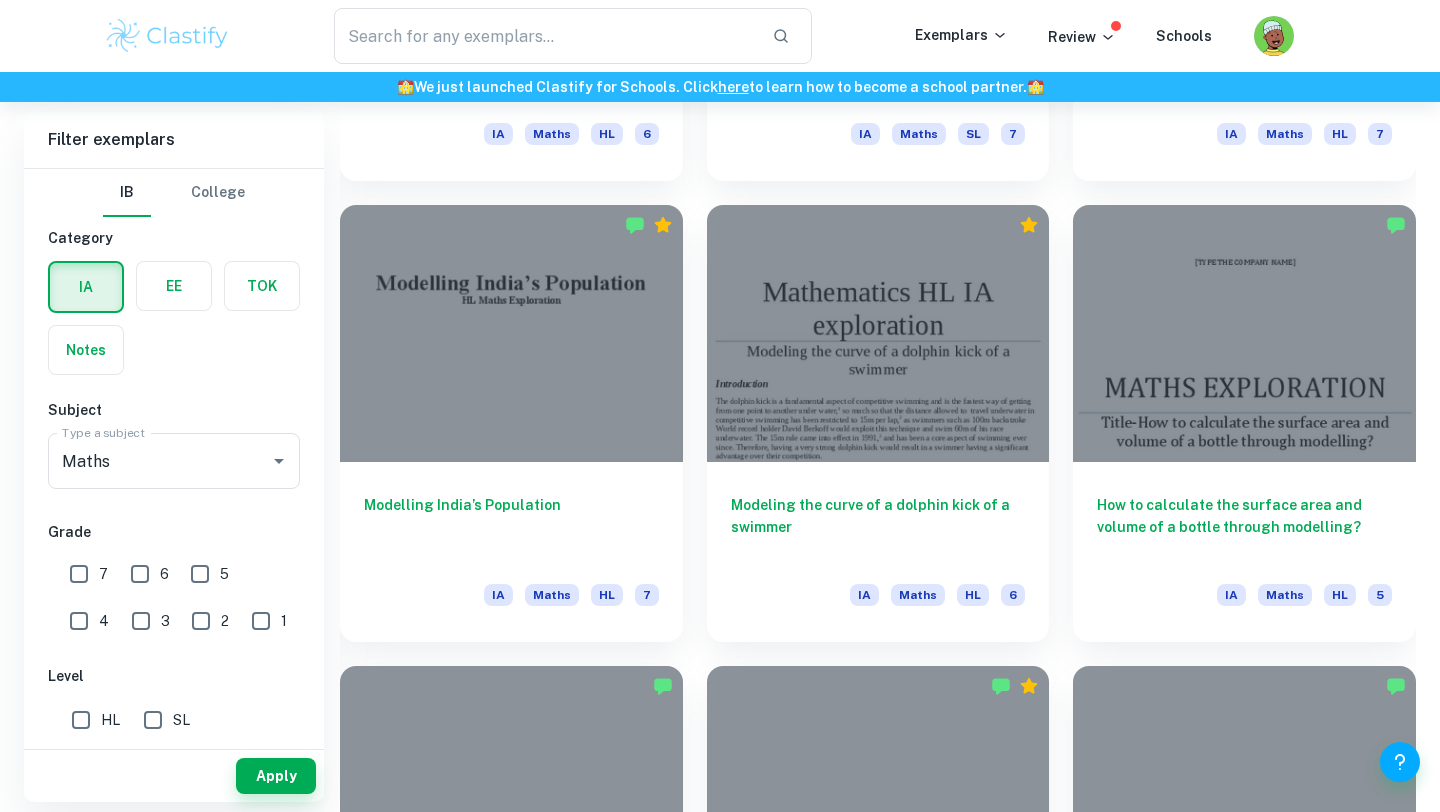scroll, scrollTop: 1477, scrollLeft: 0, axis: vertical 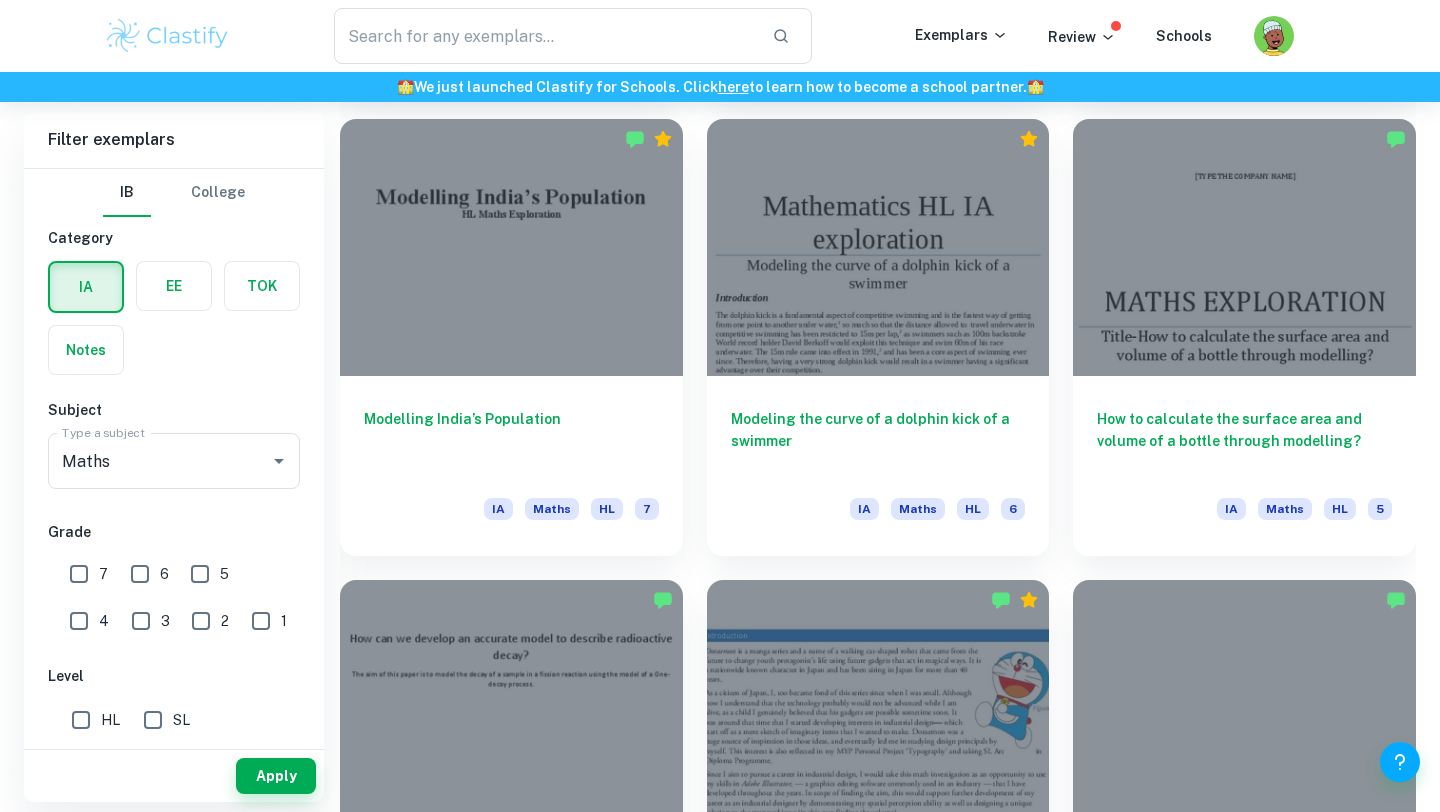 click on "How to calculate the surface area and volume of a bottle through modelling? IA Maths HL 5" at bounding box center (1232, 325) 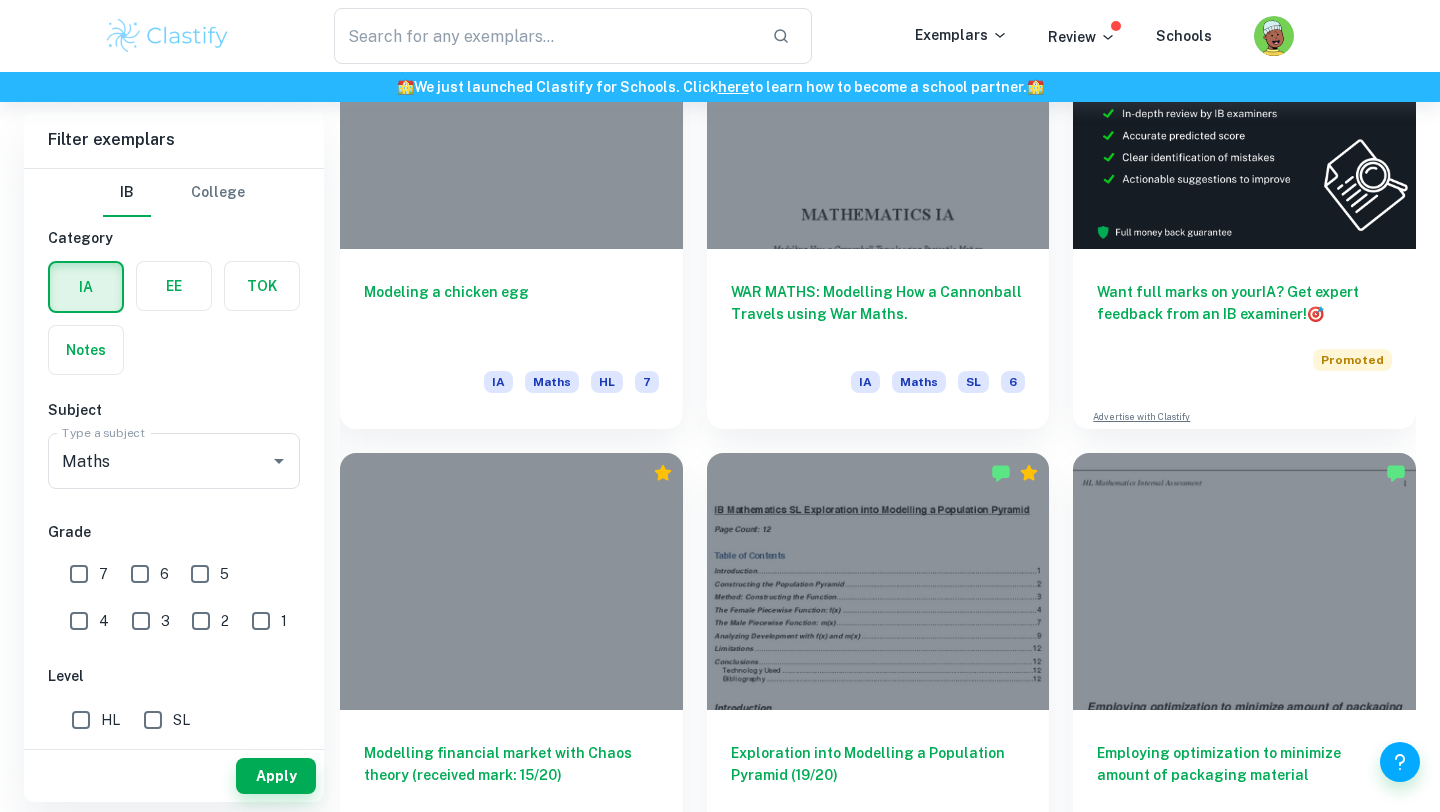 scroll, scrollTop: 0, scrollLeft: 0, axis: both 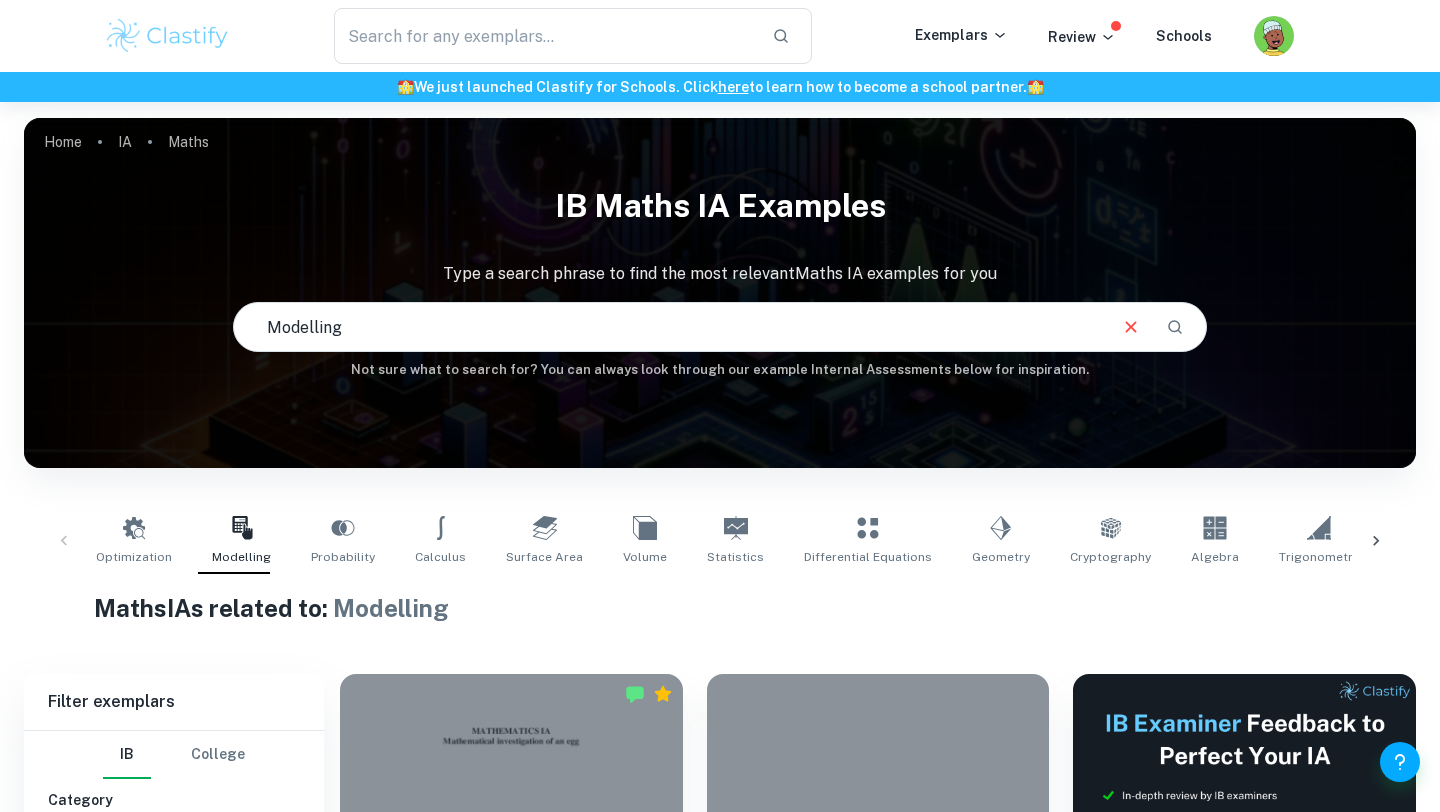 click on "Modelling" at bounding box center (669, 327) 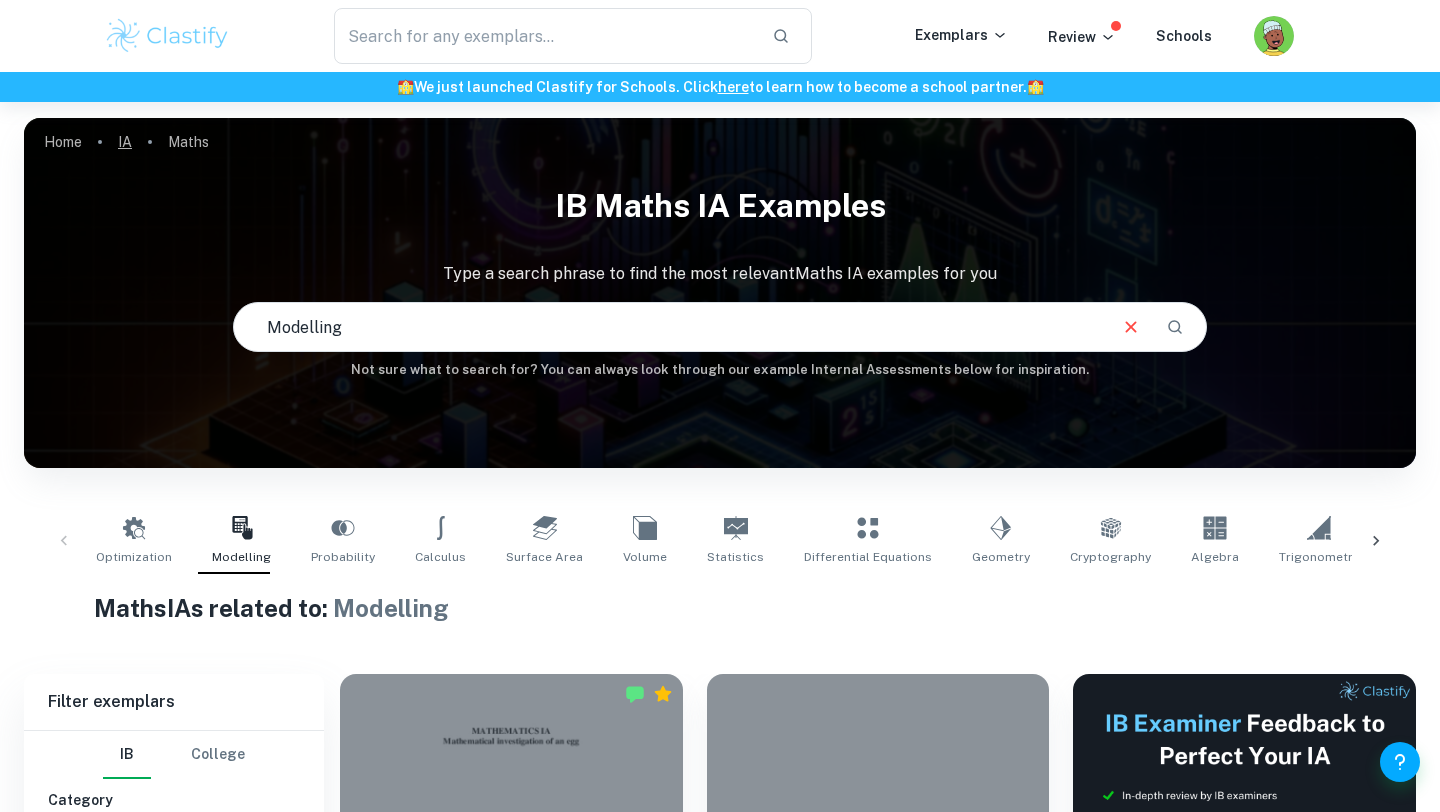 click on "IA" at bounding box center [125, 142] 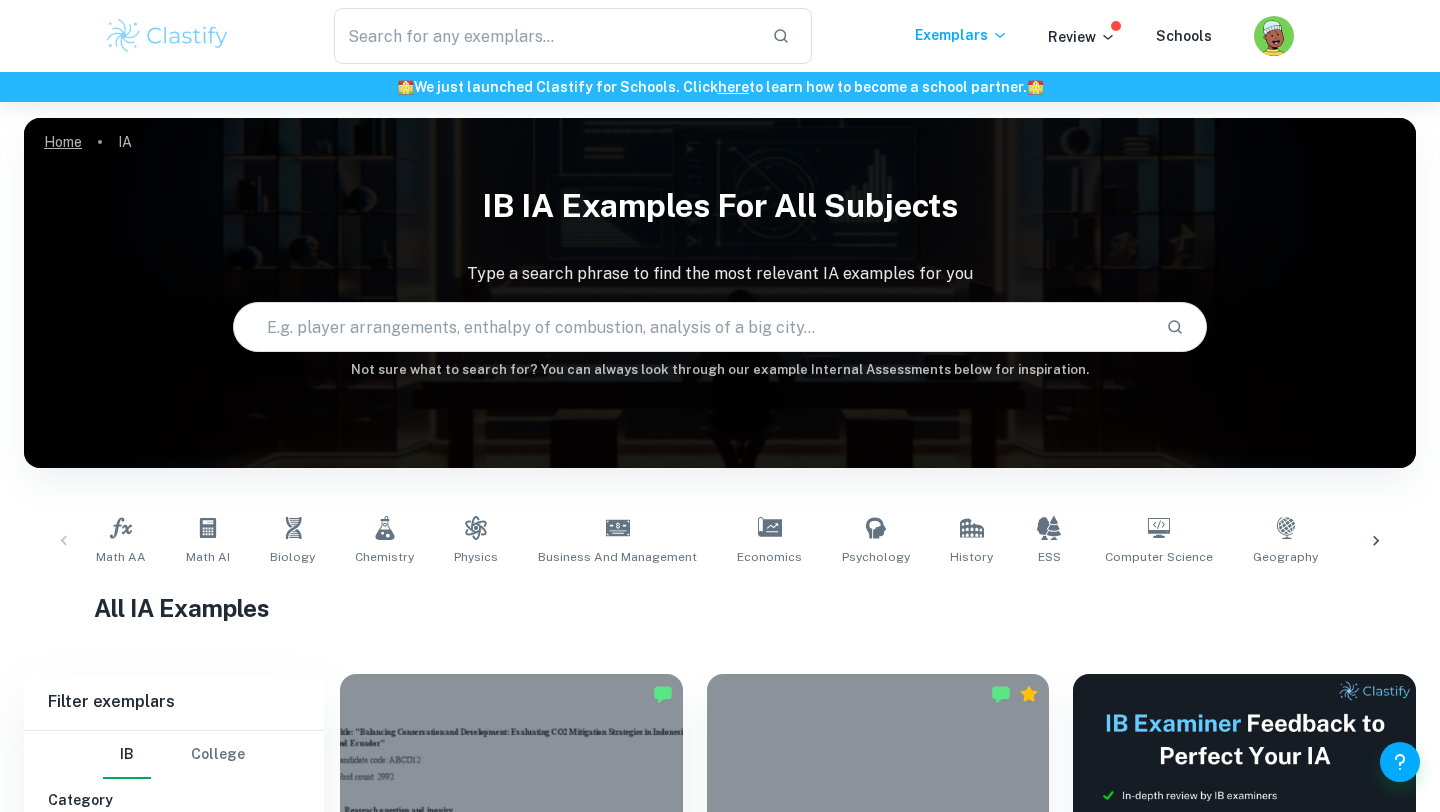 click on "Home" at bounding box center [63, 142] 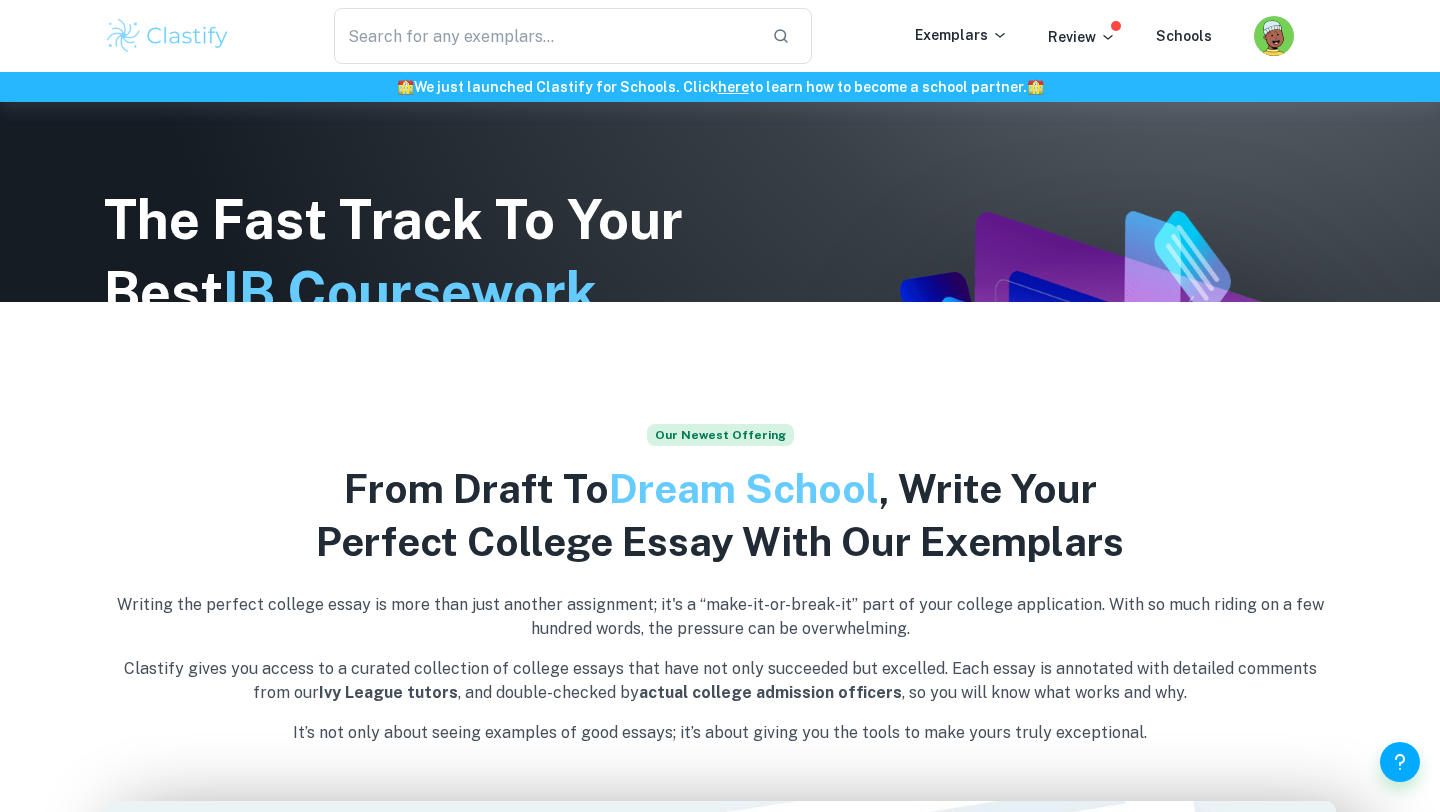 scroll, scrollTop: 514, scrollLeft: 0, axis: vertical 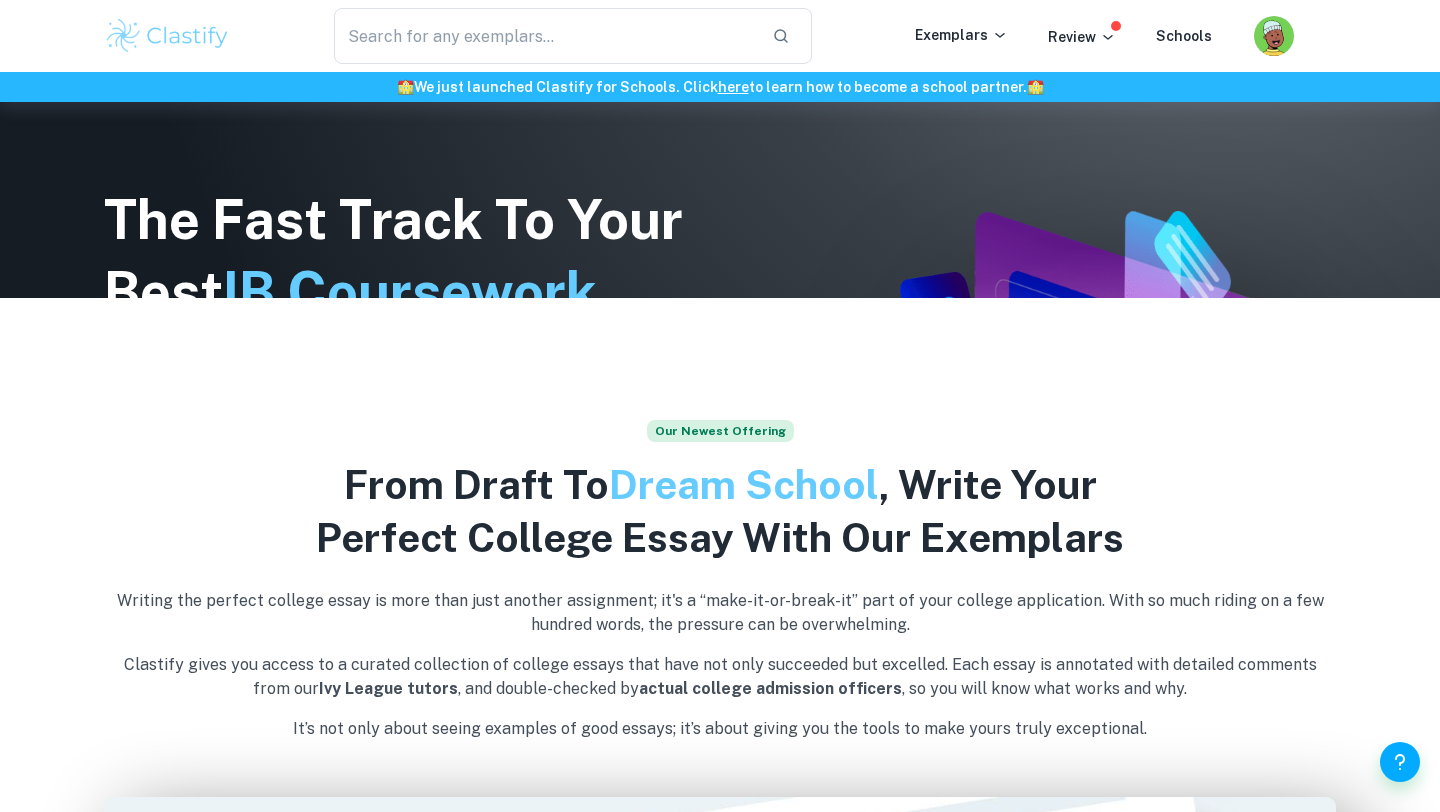 click on "From Draft To  Dream School , Write Your  Perfect College Essay With Our Exemplars" at bounding box center [720, 511] 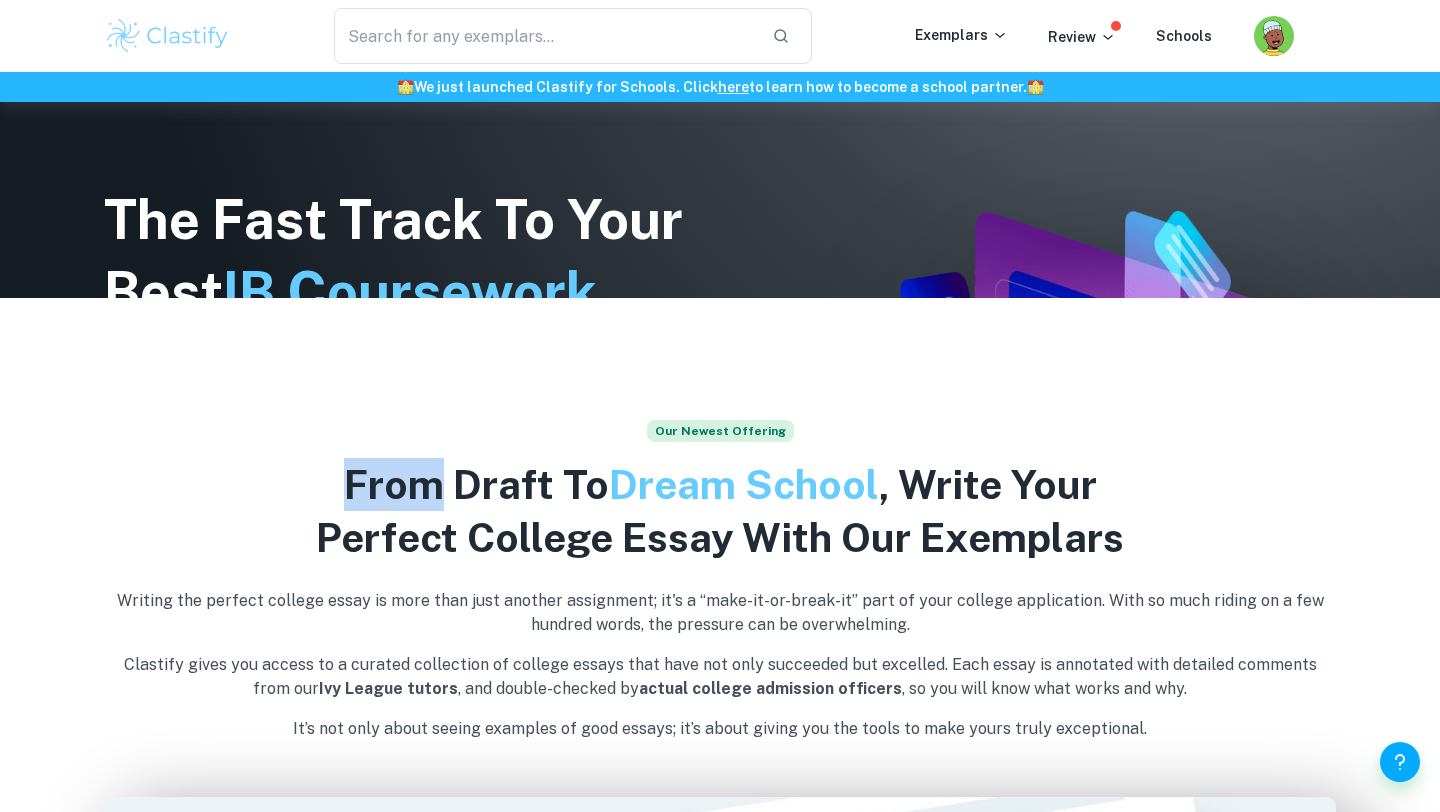 click on "From Draft To  Dream School , Write Your  Perfect College Essay With Our Exemplars" at bounding box center [720, 511] 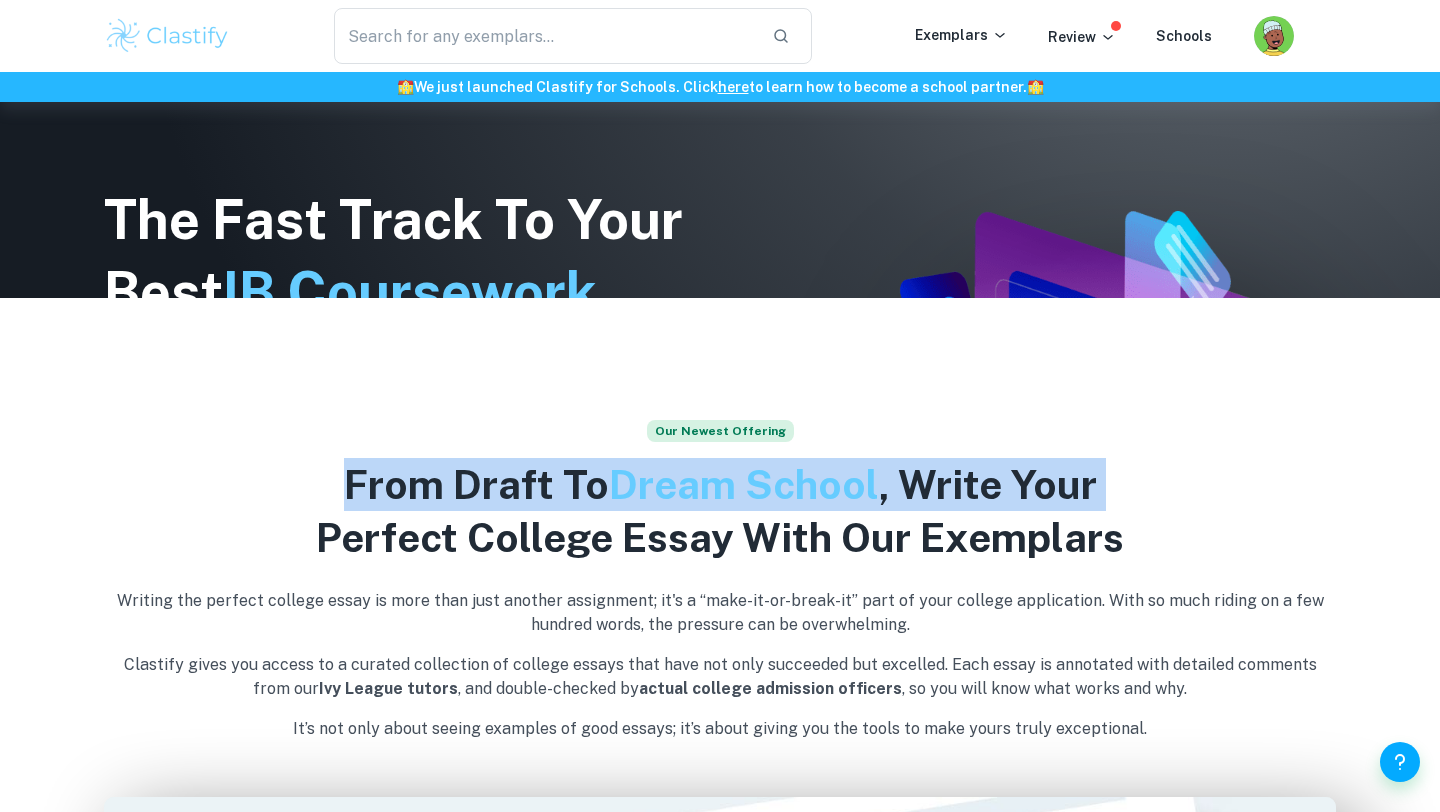 click on "From Draft To  Dream School , Write Your  Perfect College Essay With Our Exemplars" at bounding box center [720, 511] 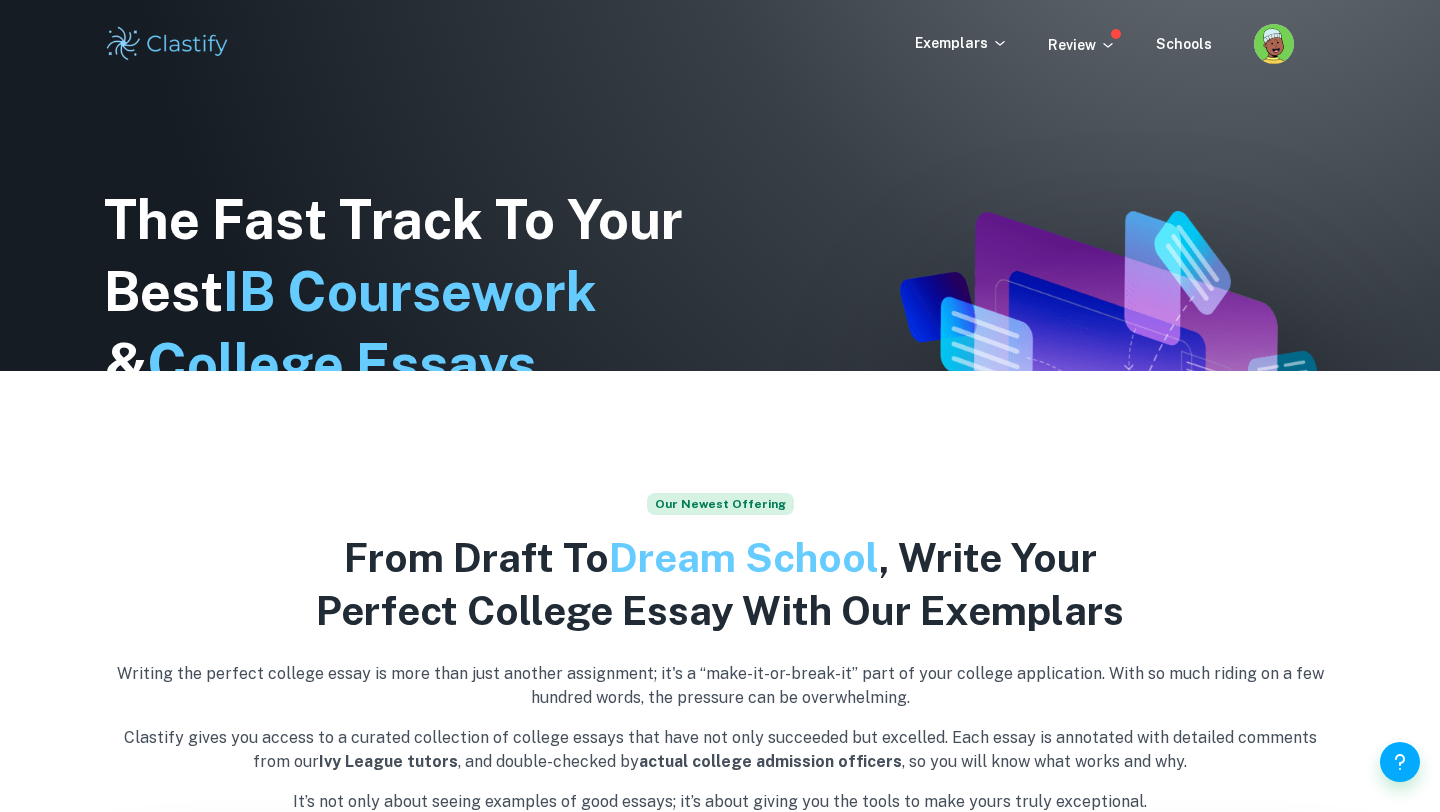 scroll, scrollTop: 0, scrollLeft: 0, axis: both 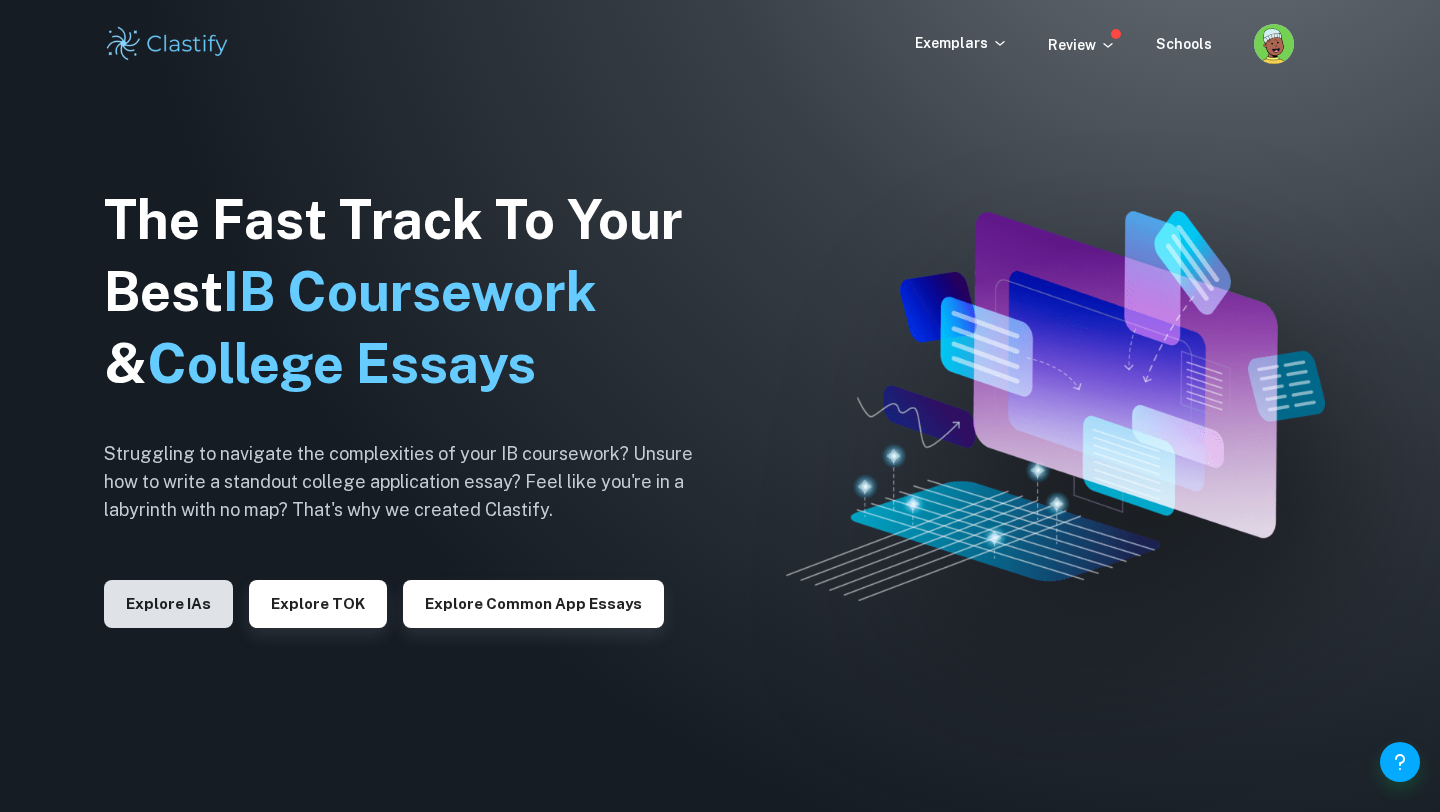click on "Explore IAs" at bounding box center [168, 604] 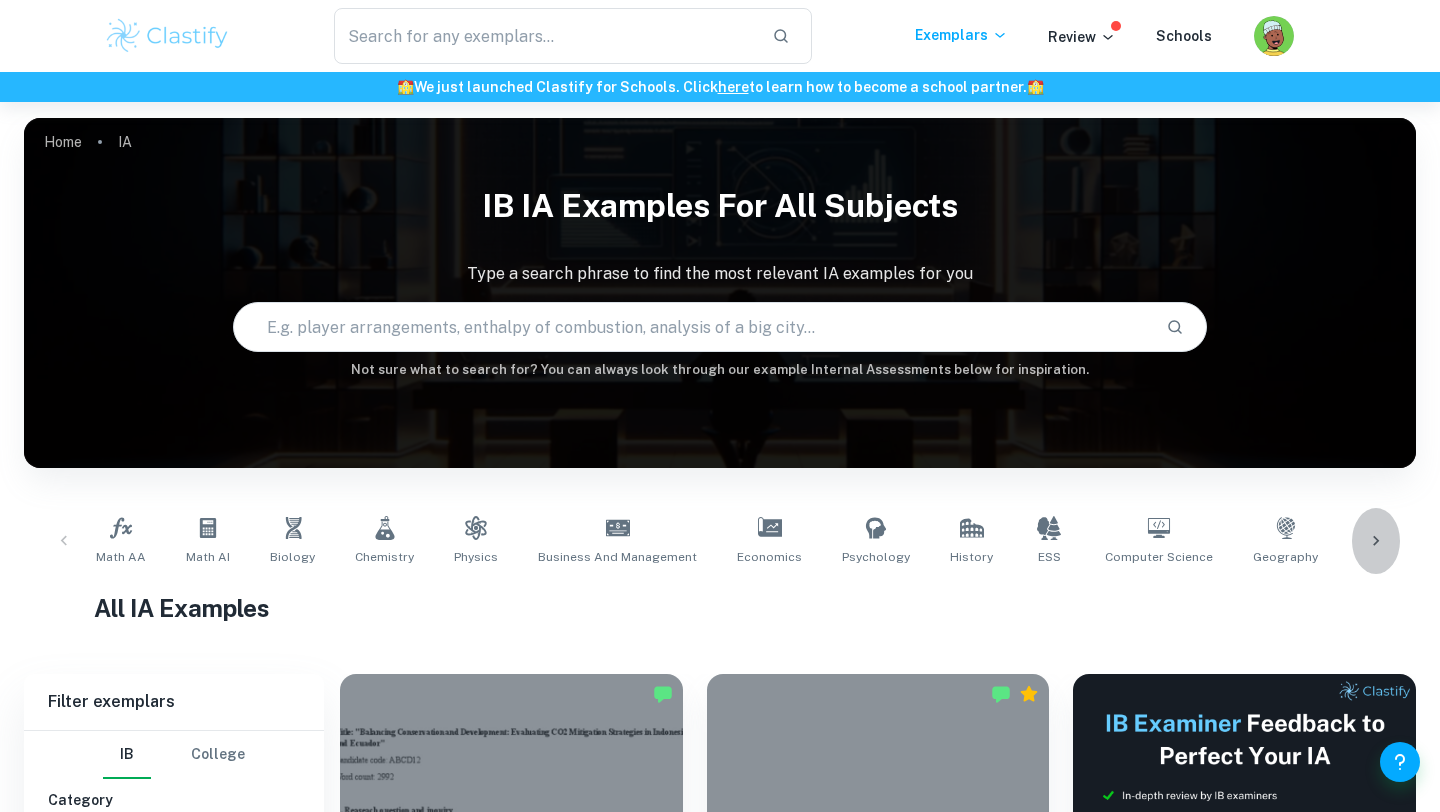 click 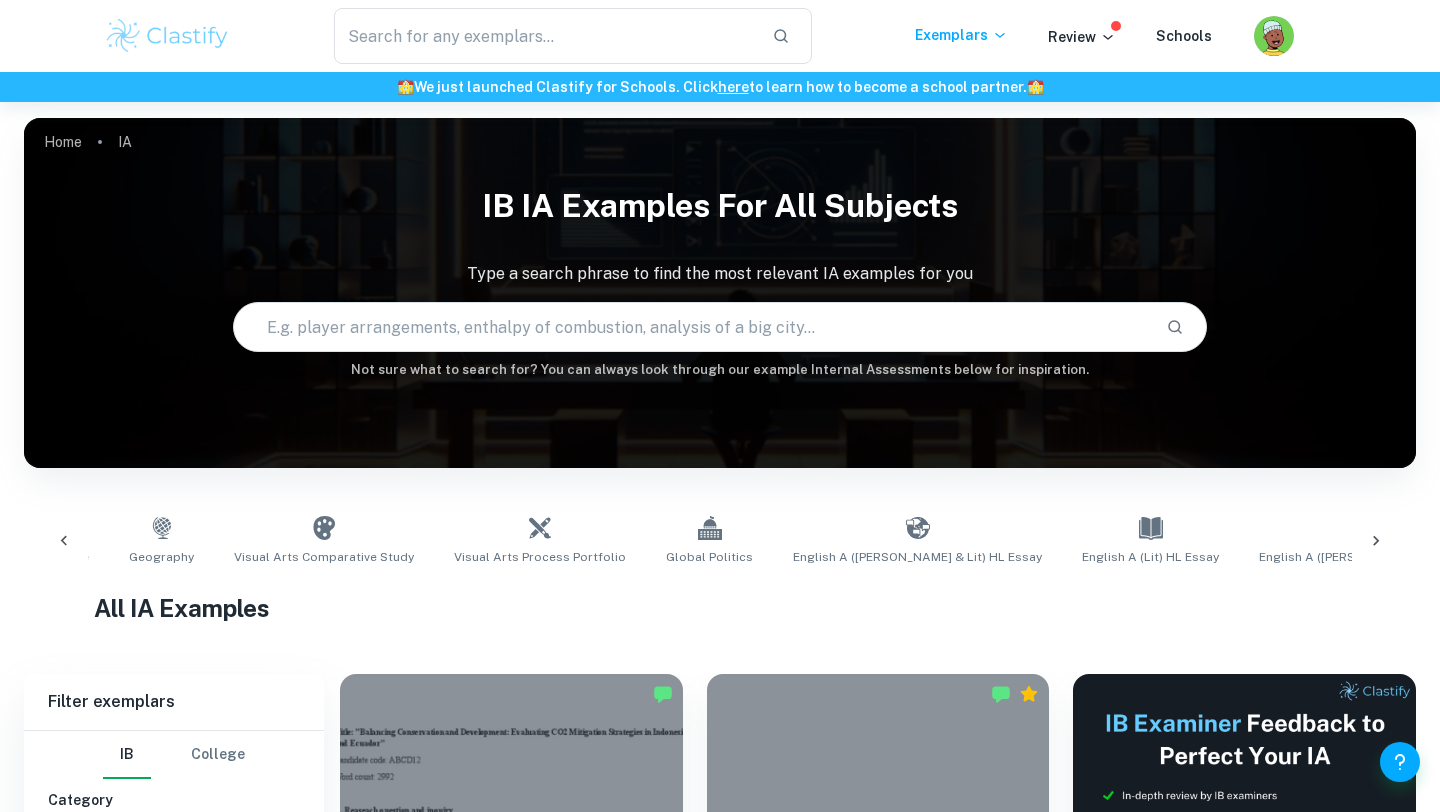 scroll, scrollTop: 0, scrollLeft: 1124, axis: horizontal 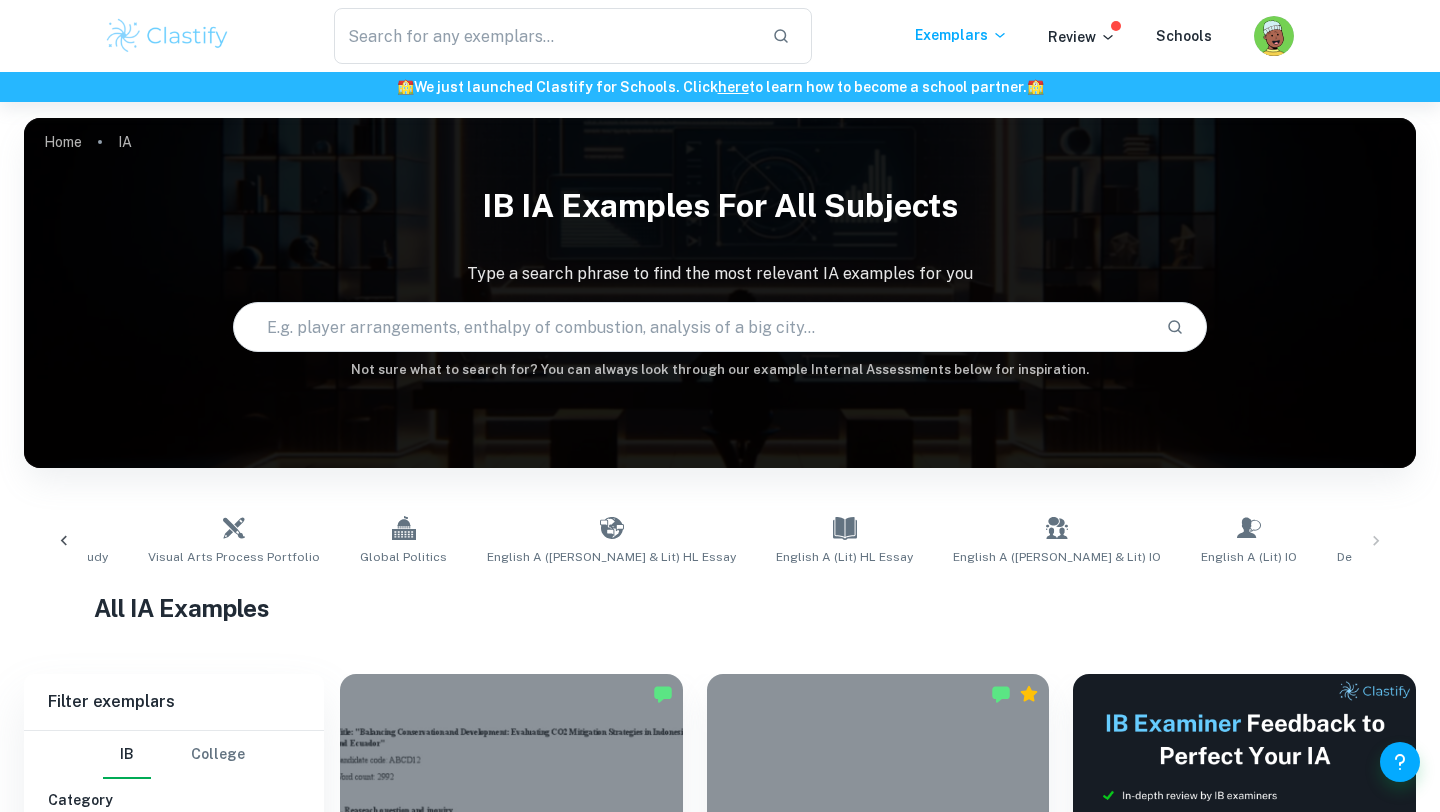 click on "Math AA Math AI Biology Chemistry Physics Business and Management Economics Psychology History ESS Computer Science Geography Visual Arts Comparative Study Visual Arts Process Portfolio Global Politics English A (Lang & Lit) HL Essay English A (Lit) HL Essay English A (Lang & Lit) IO English A (Lit) IO Design Technology Sports Science" at bounding box center (720, 541) 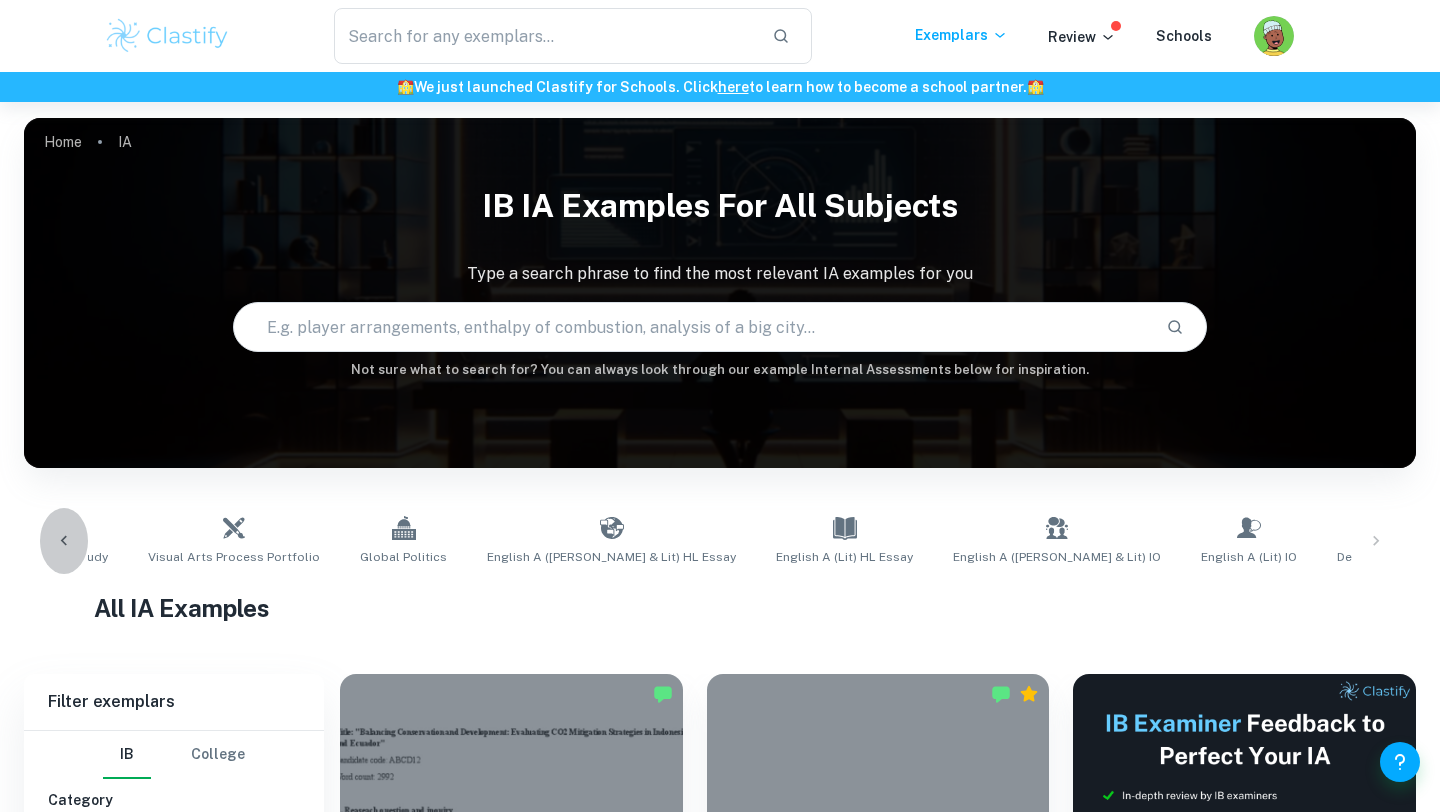 click 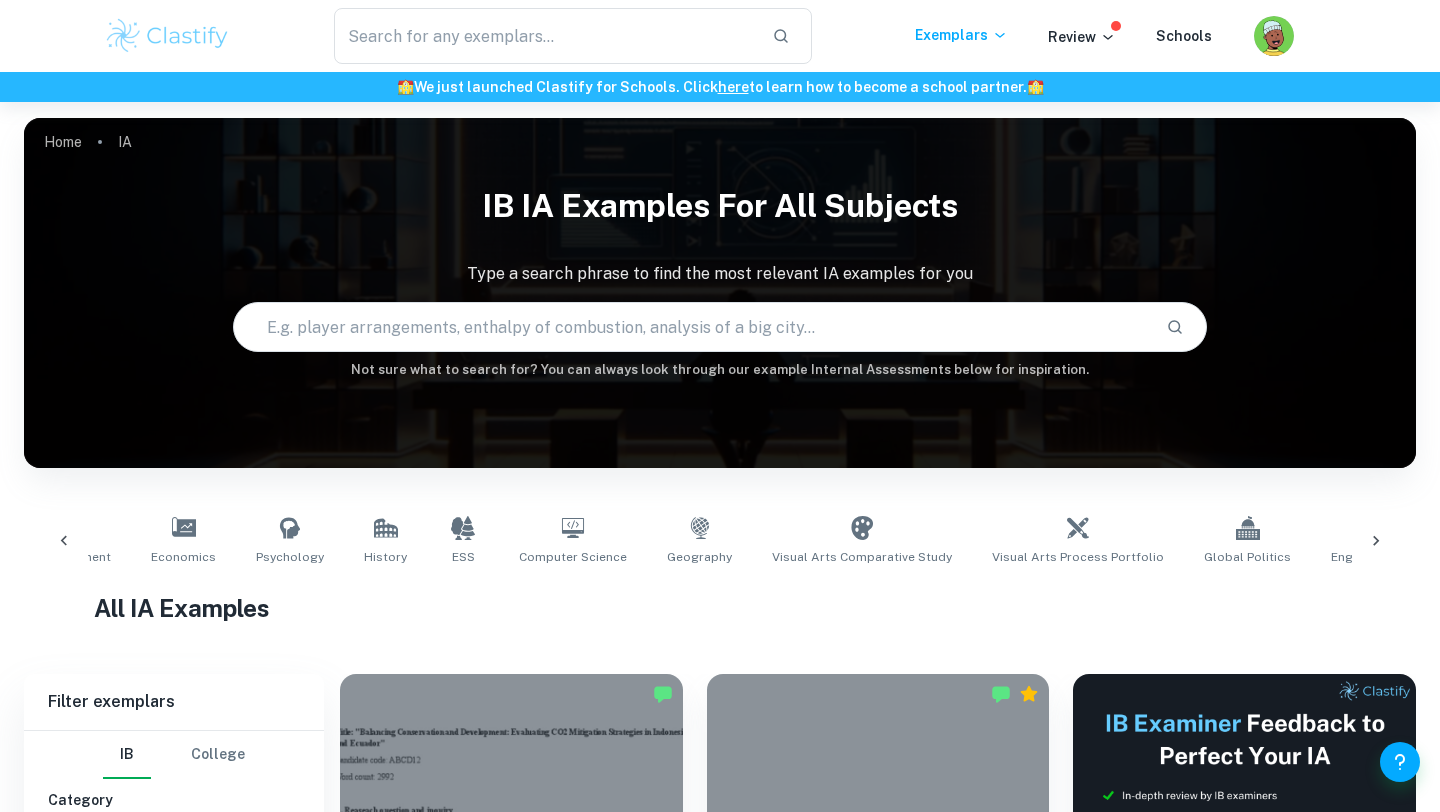scroll, scrollTop: 0, scrollLeft: 306, axis: horizontal 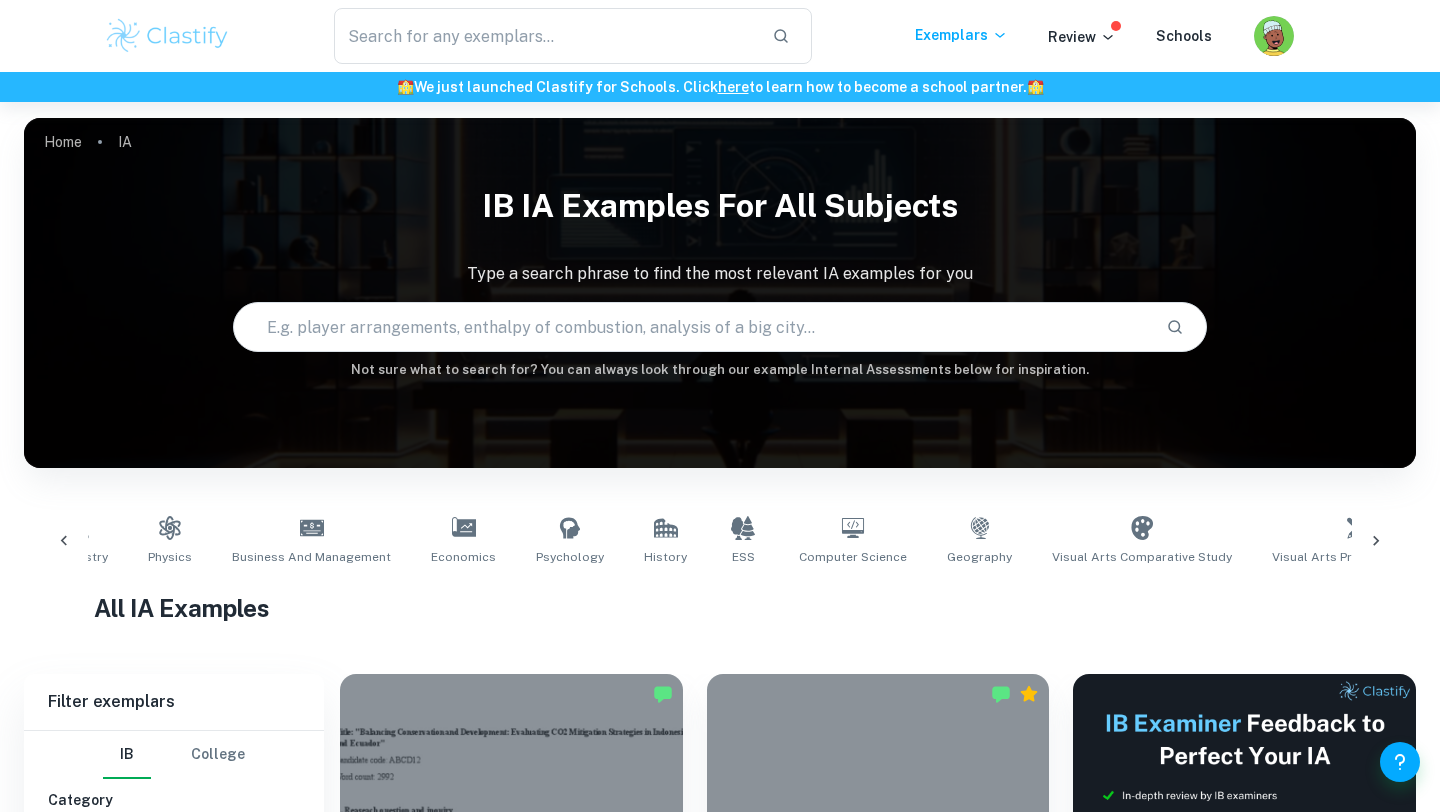 click 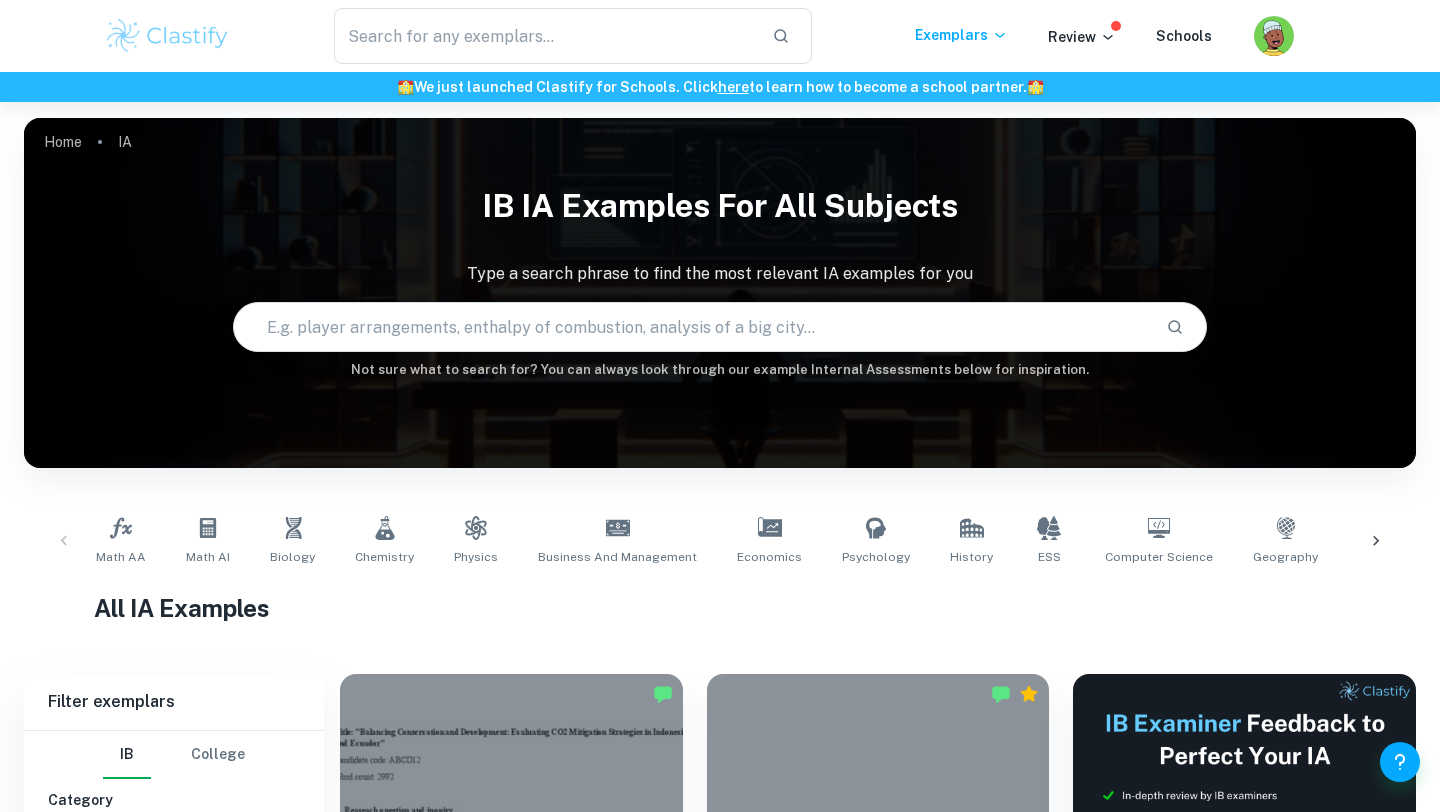 click on "Home IA IB IA examples for all subjects Type a search phrase to find the most relevant    IA    examples for you ​ Not sure what to search for? You can always look through our example Internal Assessments below for inspiration. Math AA Math AI Biology Chemistry Physics Business and Management Economics Psychology History ESS Computer Science Geography Visual Arts Comparative Study Visual Arts Process Portfolio Global Politics English A (Lang & Lit) HL Essay English A (Lit) HL Essay English A (Lang & Lit) IO English A (Lit) IO Design Technology Sports Science All  IA Examples Filter Filter exemplars IB College Category IA EE TOK Notes Subject Type a subject Type a subject Criteria Select Grade 7 6 5 4 3 2 1 Level HL SL Session May 2026 May 2025 November 2024 May 2024 November 2023 May 2023 November 2022 May 2022 November 2021 May 2021 Other   Apply Filter exemplars IB College Category IA EE TOK Notes Subject Type a subject Type a subject Criteria Select Grade 7 6 5 4 3 2 1 Level HL SL Session May 2026 Other" at bounding box center (720, 3721) 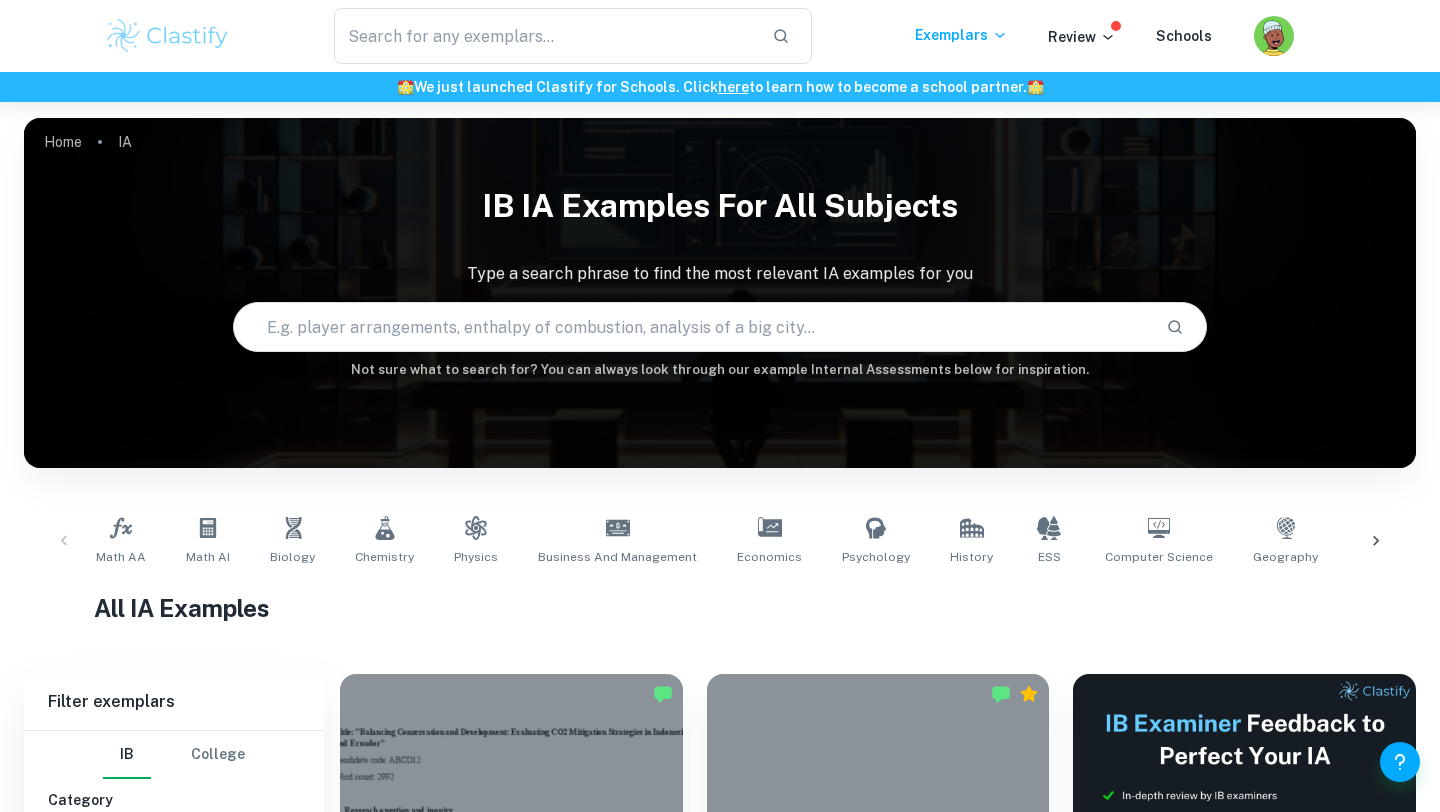 click on "Home IA IB IA examples for all subjects Type a search phrase to find the most relevant    IA    examples for you ​ Not sure what to search for? You can always look through our example Internal Assessments below for inspiration. Math AA Math AI Biology Chemistry Physics Business and Management Economics Psychology History ESS Computer Science Geography Visual Arts Comparative Study Visual Arts Process Portfolio Global Politics English A (Lang & Lit) HL Essay English A (Lit) HL Essay English A (Lang & Lit) IO English A (Lit) IO Design Technology Sports Science All  IA Examples Filter Filter exemplars IB College Category IA EE TOK Notes Subject Type a subject Type a subject Criteria Select Grade 7 6 5 4 3 2 1 Level HL SL Session May 2026 May 2025 November 2024 May 2024 November 2023 May 2023 November 2022 May 2022 November 2021 May 2021 Other   Apply Filter exemplars IB College Category IA EE TOK Notes Subject Type a subject Type a subject Criteria Select Grade 7 6 5 4 3 2 1 Level HL SL Session May 2026 Other" at bounding box center [720, 3721] 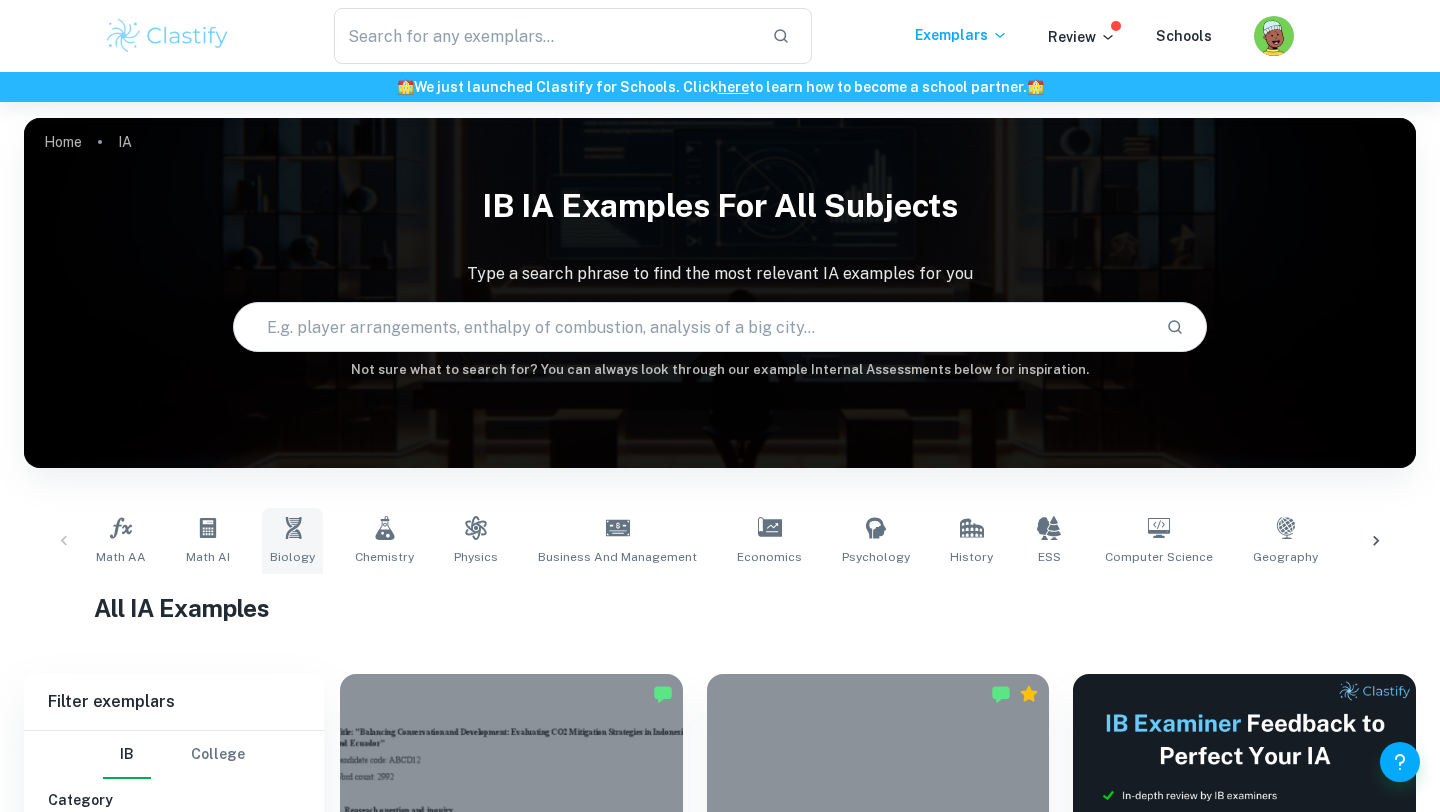 click on "Biology" at bounding box center (292, 541) 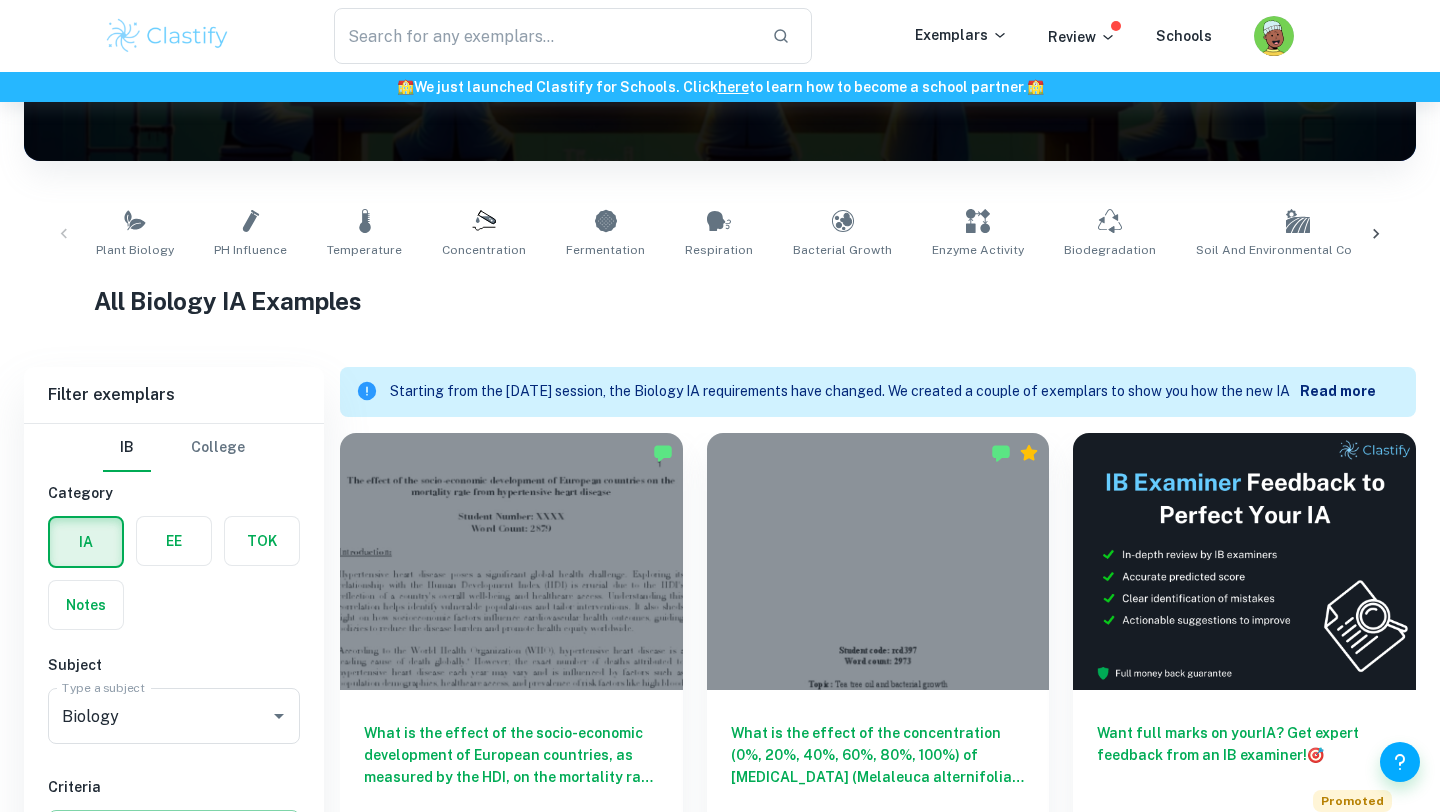 scroll, scrollTop: 410, scrollLeft: 0, axis: vertical 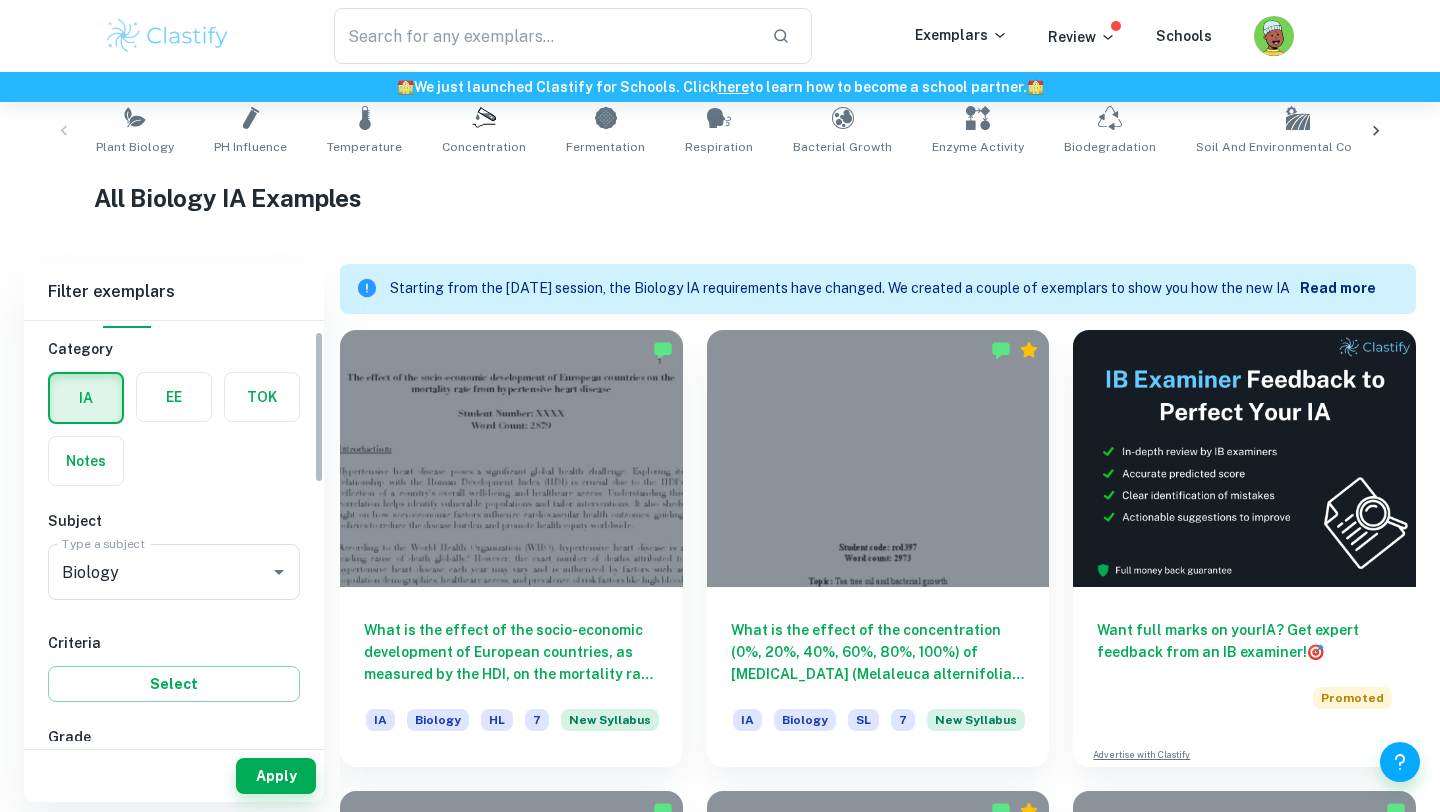 drag, startPoint x: 322, startPoint y: 429, endPoint x: 322, endPoint y: 444, distance: 15 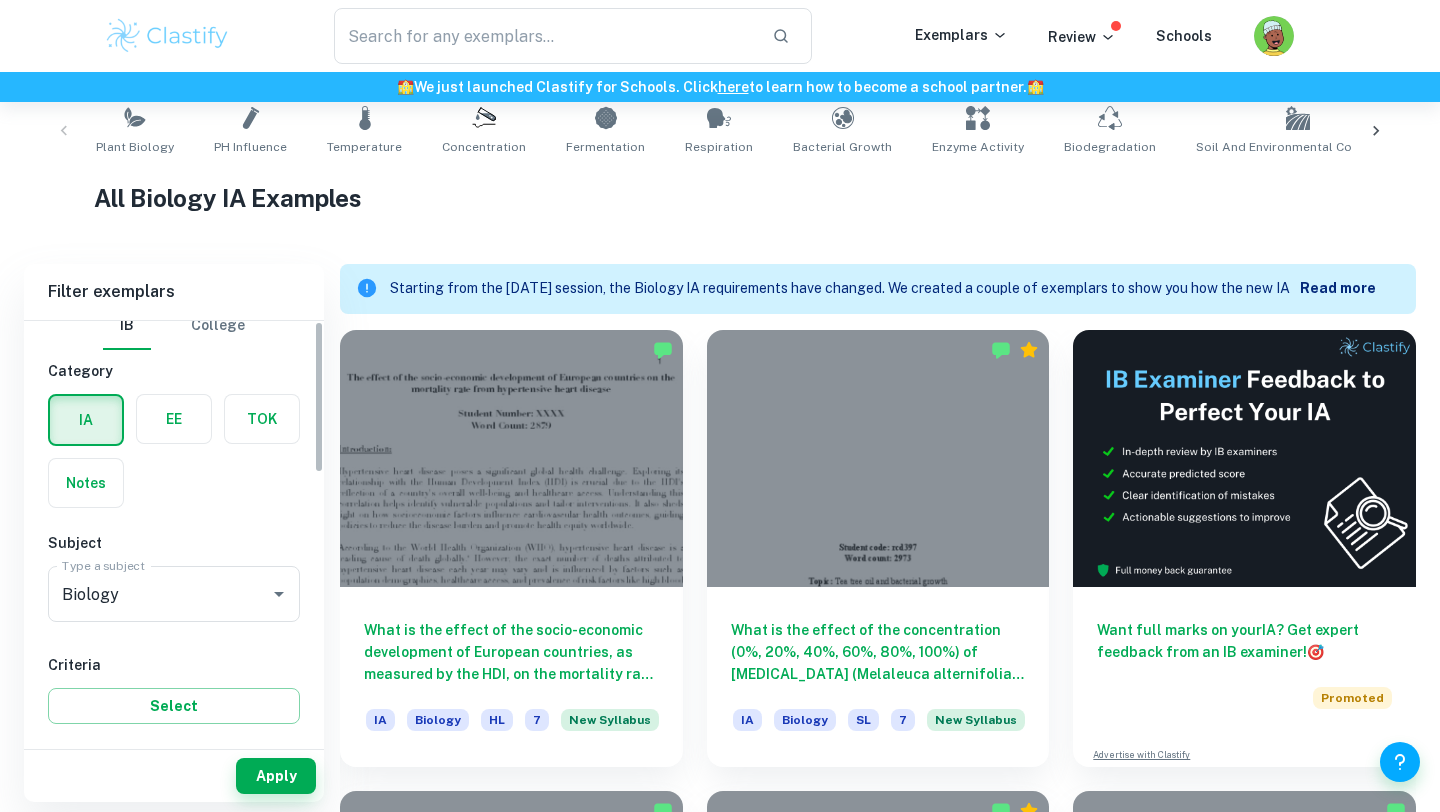 scroll, scrollTop: 0, scrollLeft: 0, axis: both 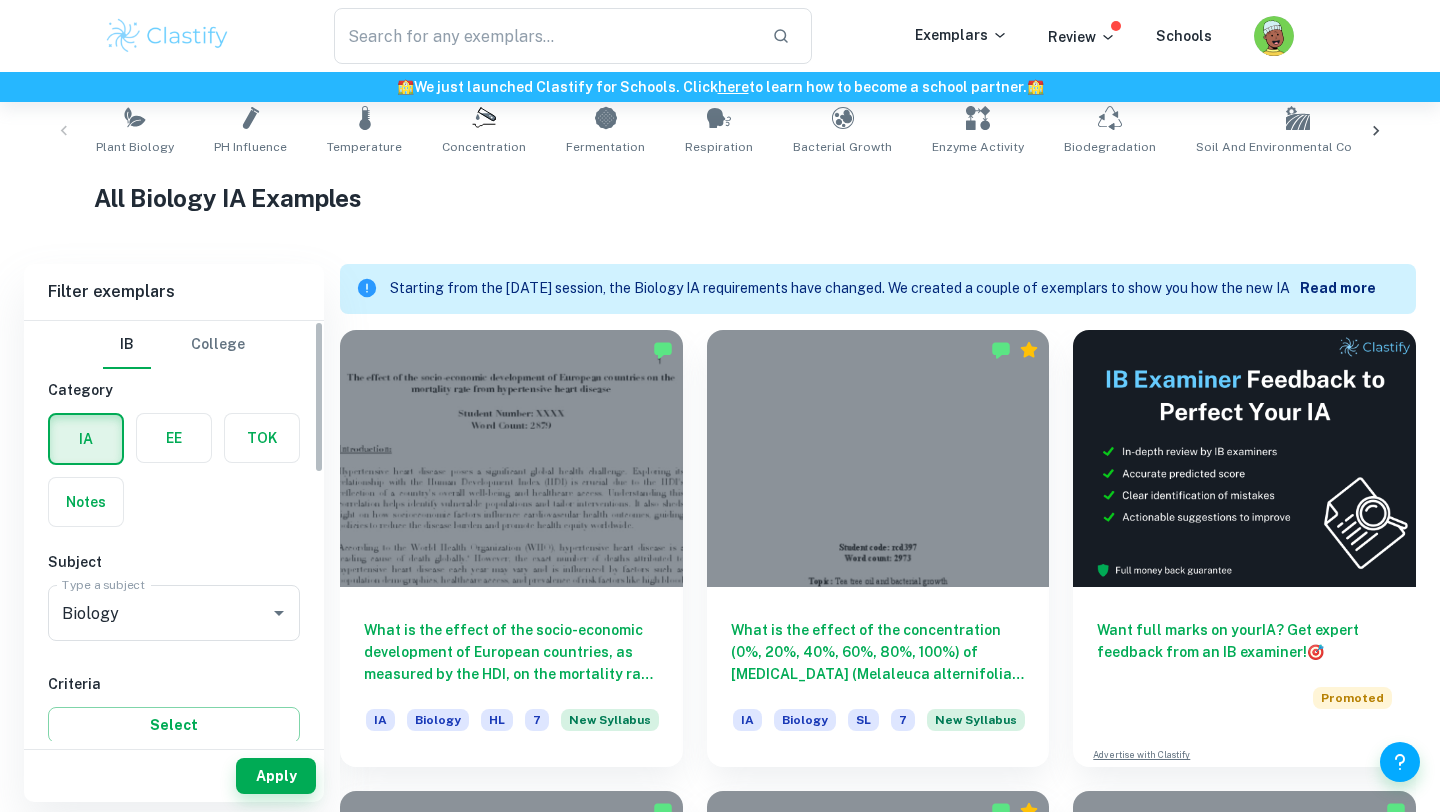 drag, startPoint x: 317, startPoint y: 443, endPoint x: 316, endPoint y: 390, distance: 53.009434 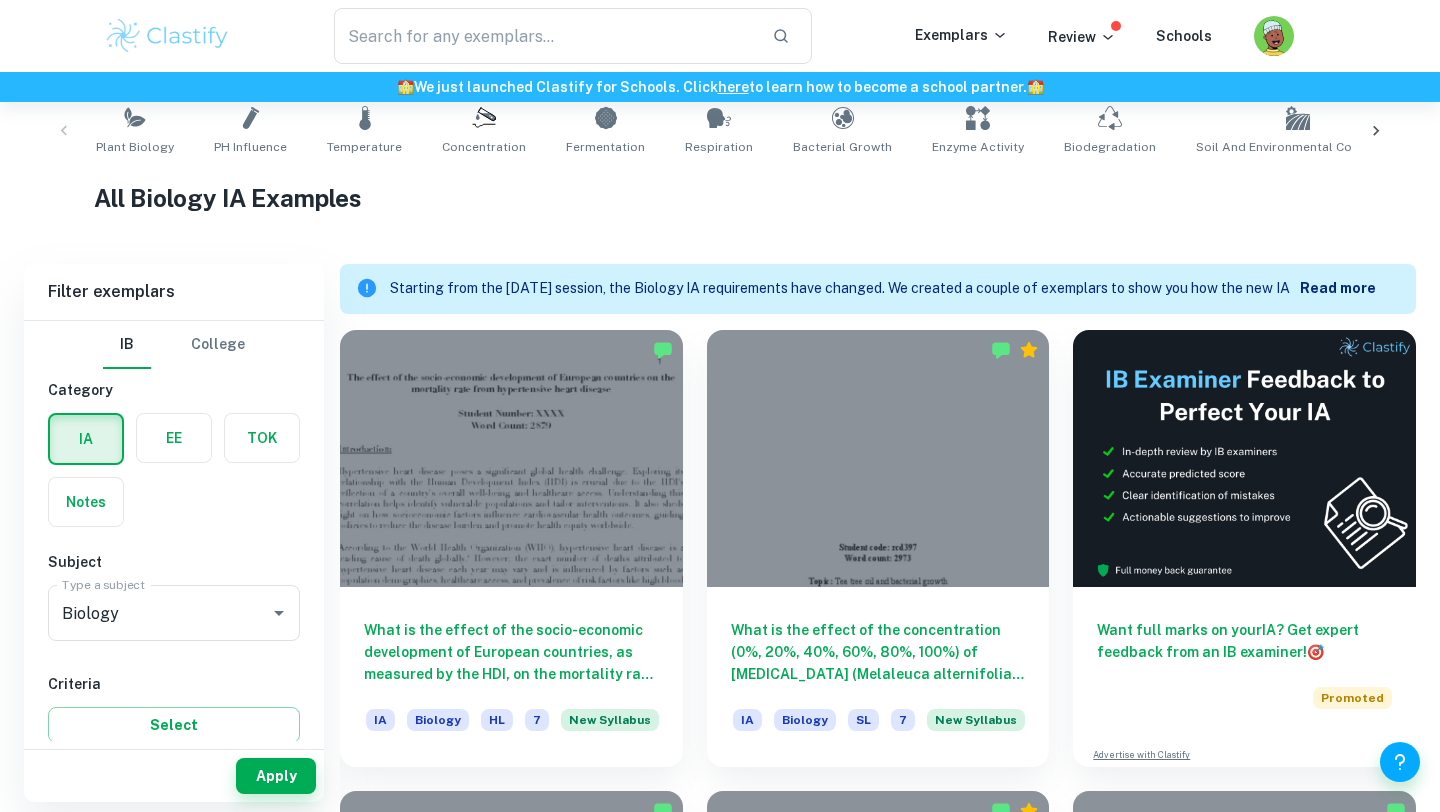 click on "All Biology IA Examples" at bounding box center [720, 198] 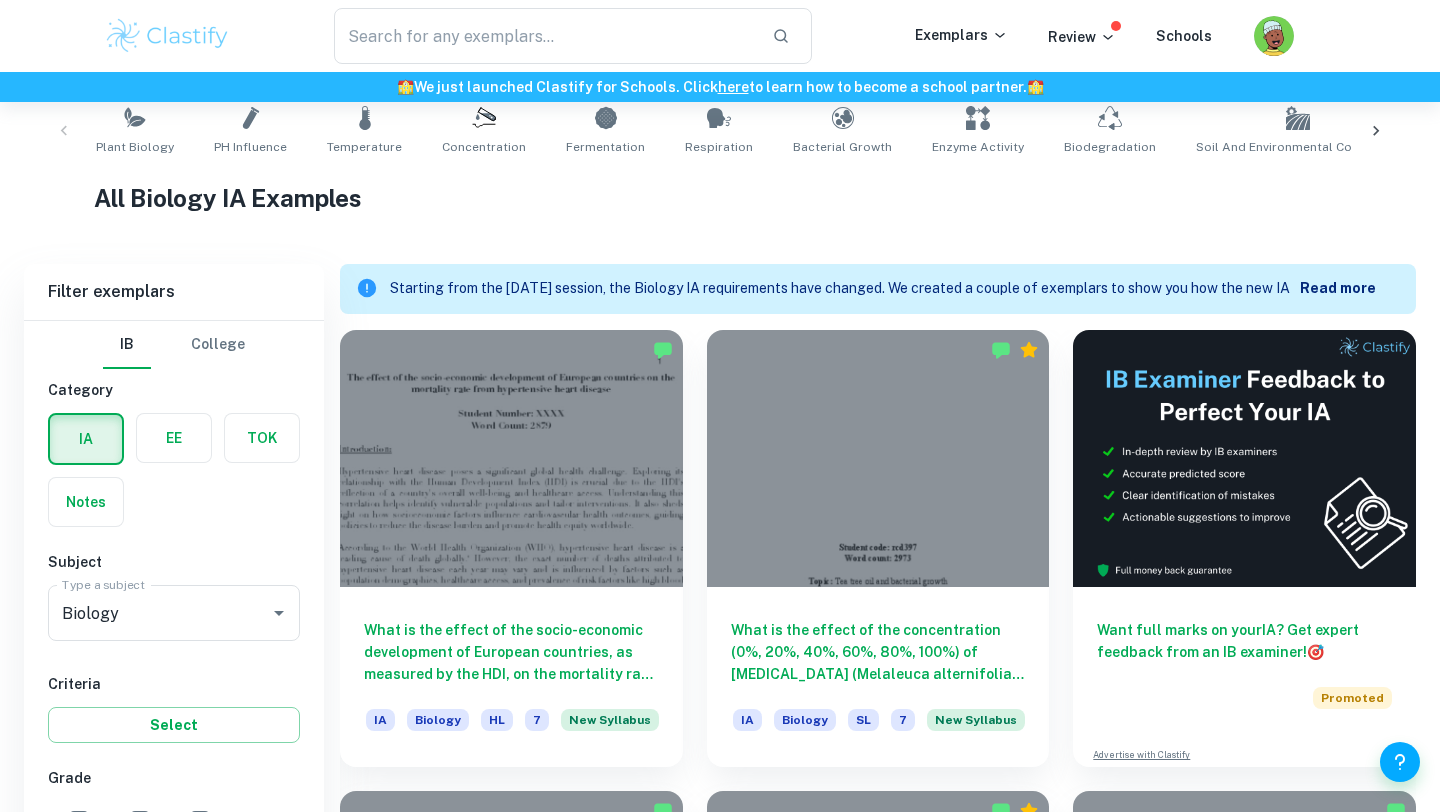 scroll, scrollTop: 585, scrollLeft: 0, axis: vertical 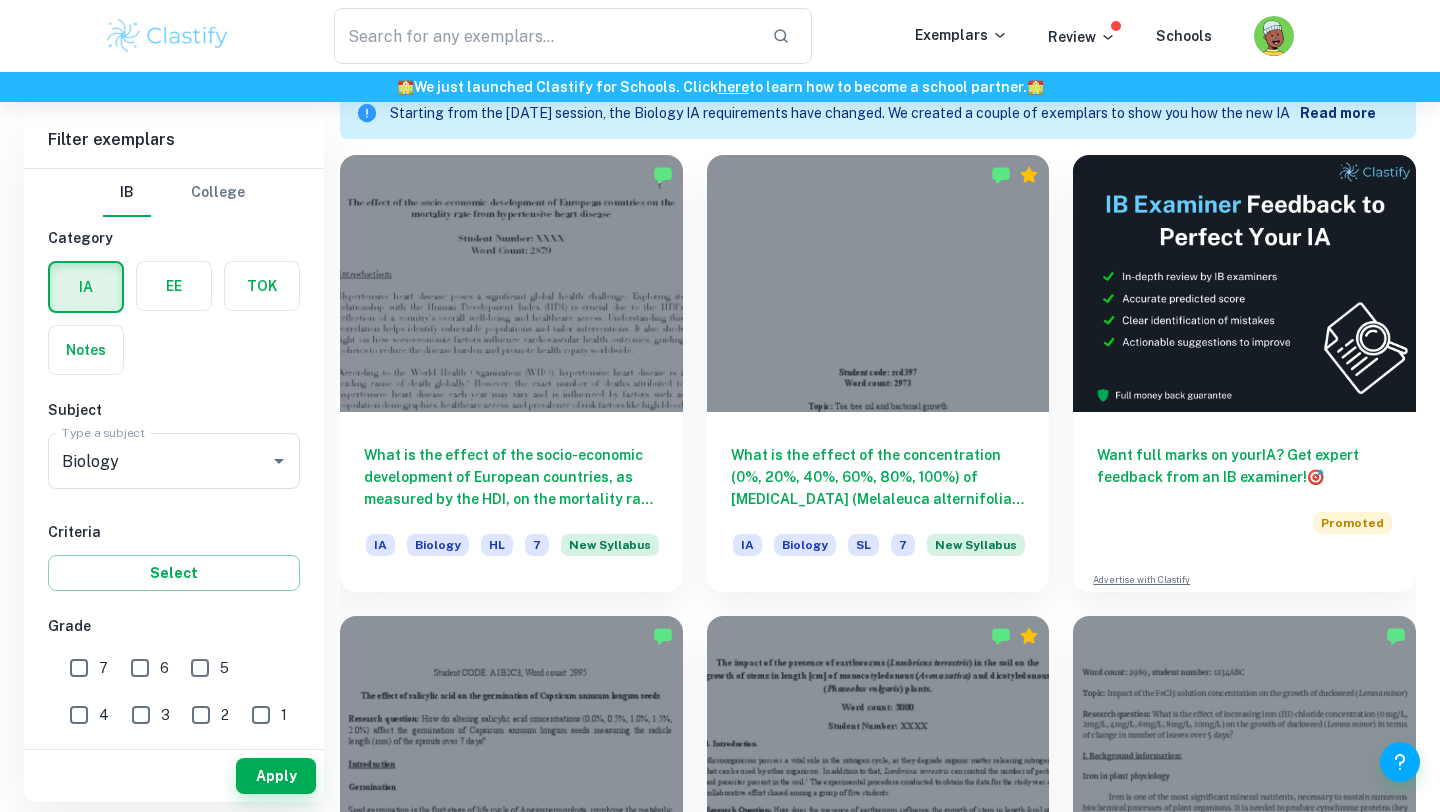 click on "What is the effect of the concentration (0%, 20%, 40%, 60%, 80%, 100%) of tea tree (Melaleuca alternifolia) oil on the growth of bacteria (non-pathogenic DH5- Alpha Escherichia coli) measured in the diameter of the inhibition zone around the paper disc? IA Biology SL 7 New Syllabus" at bounding box center (866, 361) 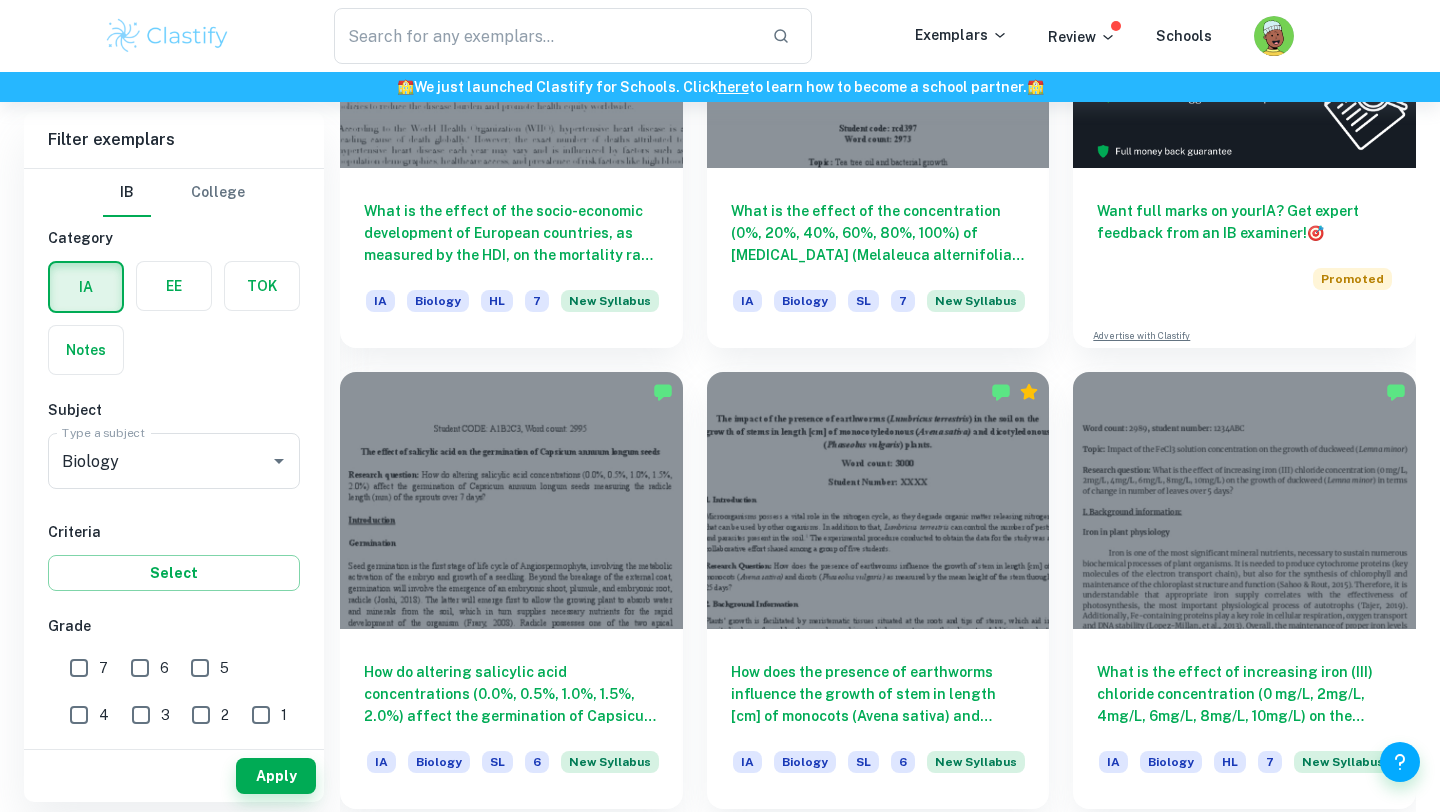 scroll, scrollTop: 1031, scrollLeft: 0, axis: vertical 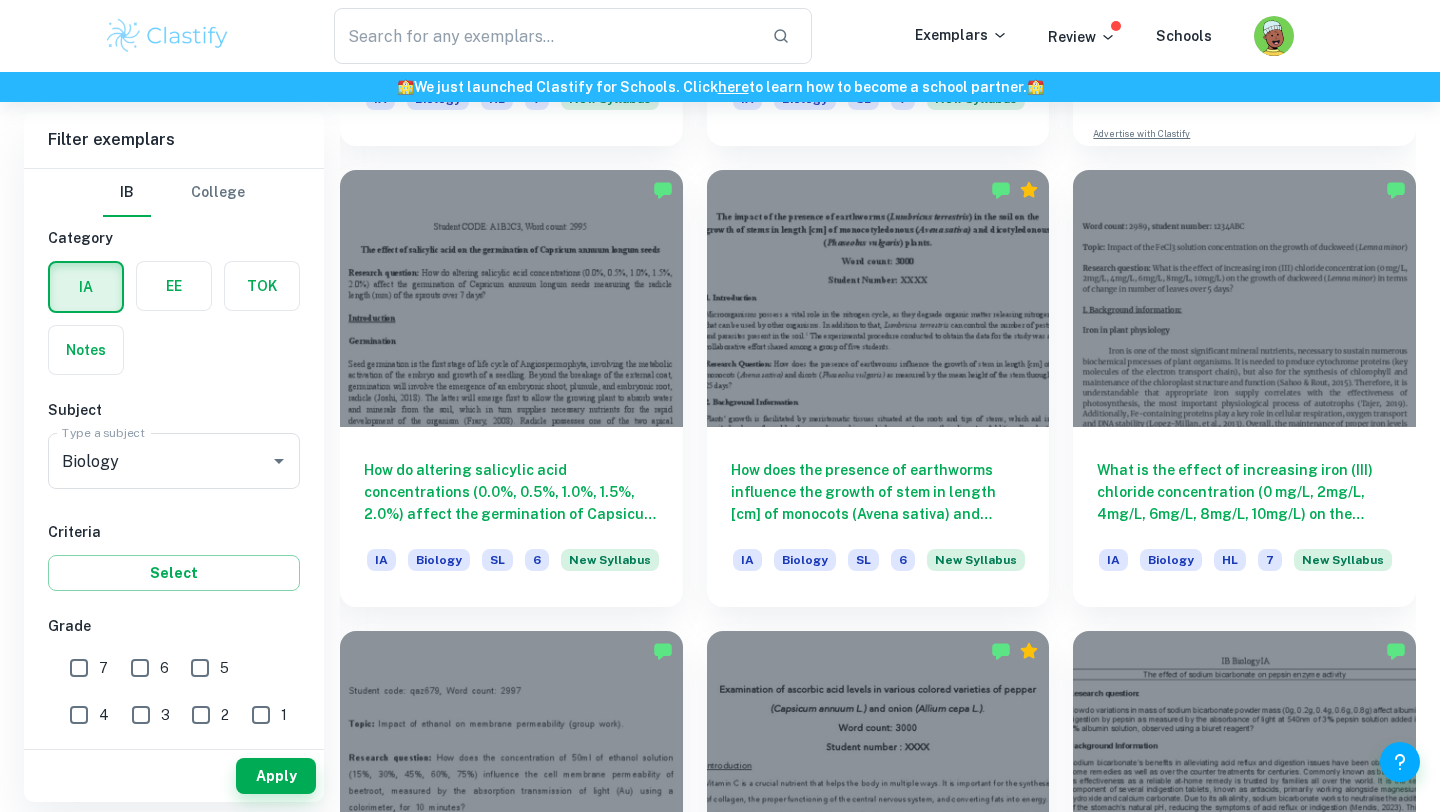 click on "What is the effect of increasing iron (III) chloride concentration (0 mg/L, 2mg/L, 4mg/L, 6mg/L, 8mg/L, 10mg/L) on the growth of duckweed (Lemna minor) in terms of change in number of leaves over 5 days? IA Biology HL 7 New Syllabus" at bounding box center (1232, 376) 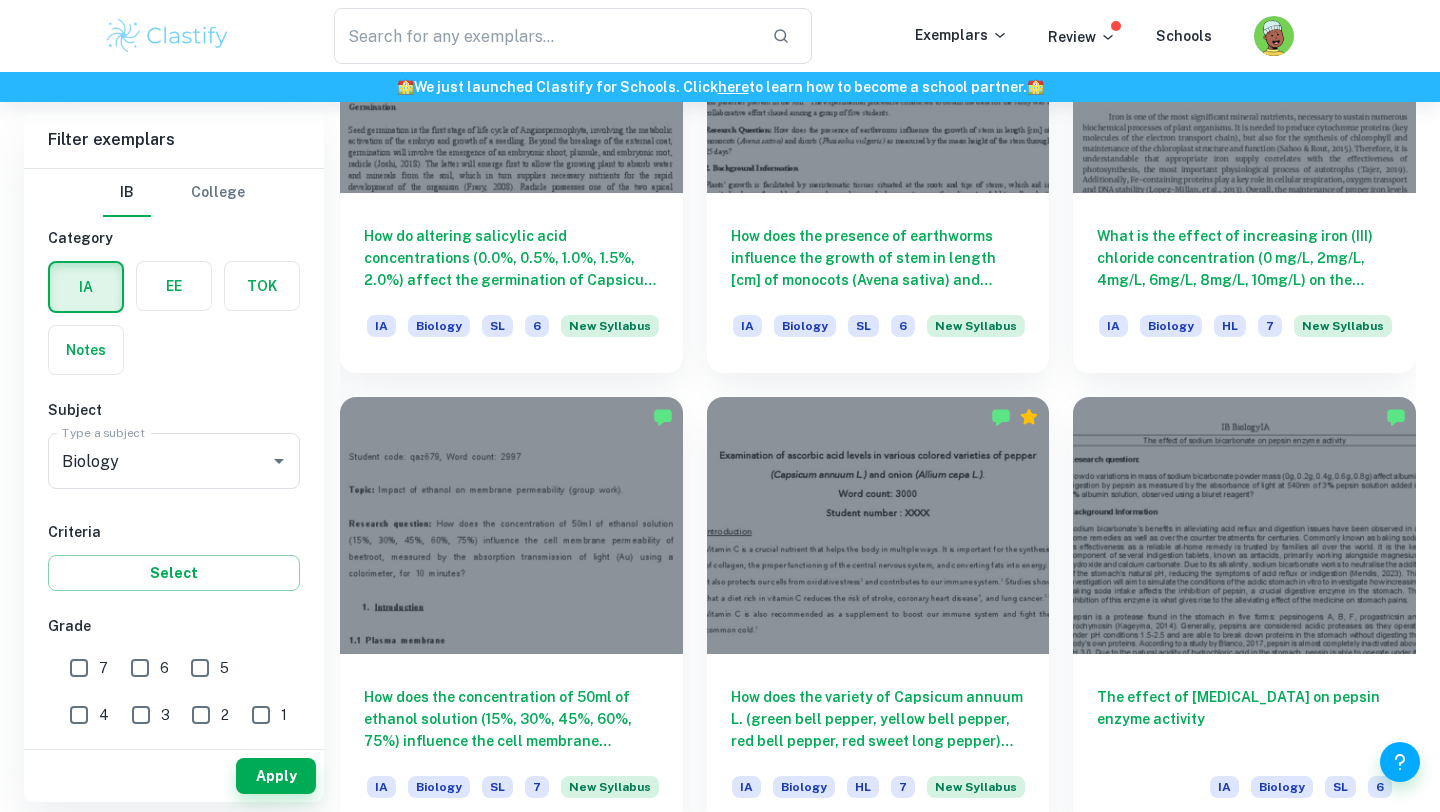 scroll, scrollTop: 1289, scrollLeft: 0, axis: vertical 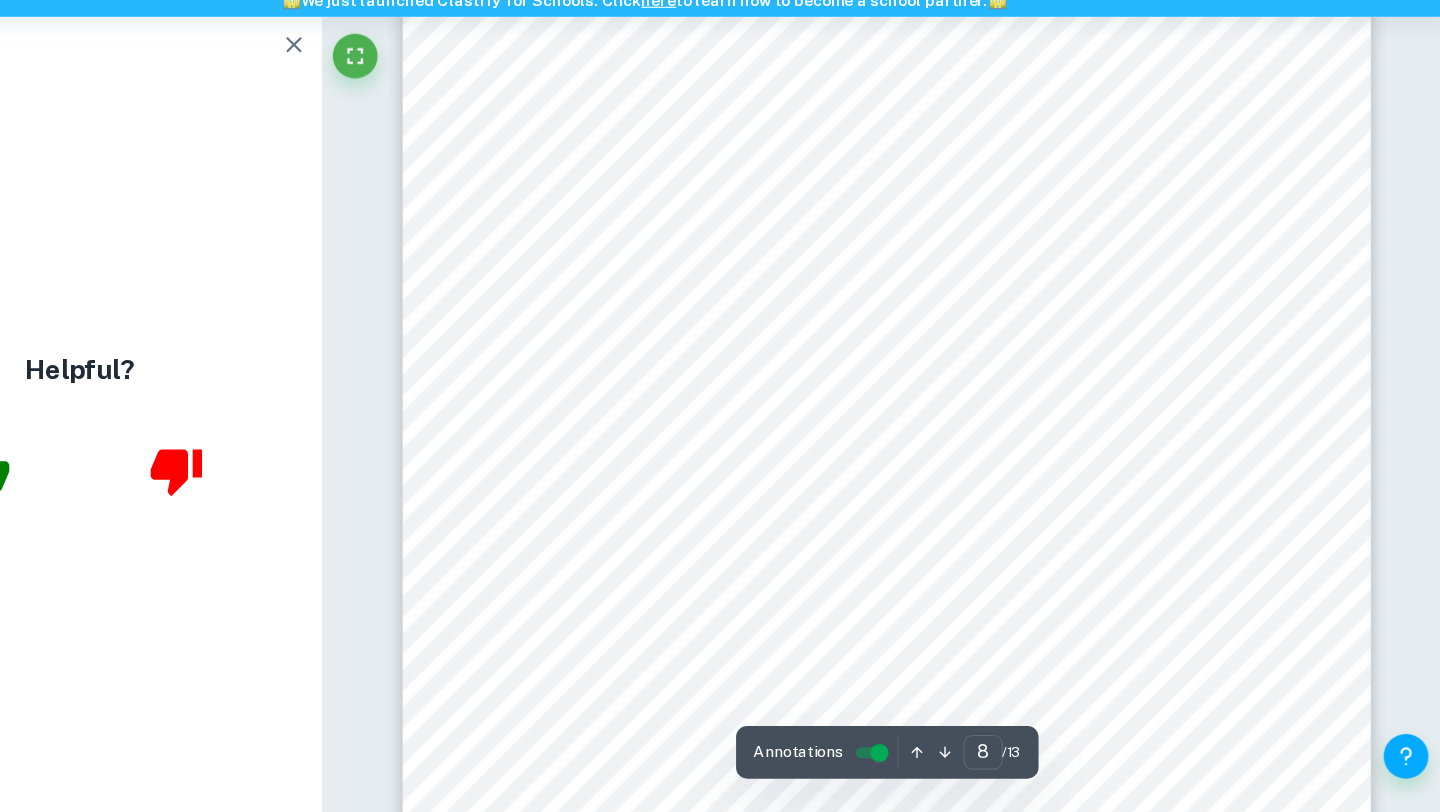 click on "on the Mean Zone of Inhibition (cm )   of E.coli Bacteria This positive relationship is demonstrated on the graph, indicating that as the concentration of eucalyptus oil increases, the zone of inhibition increases as well. This demonstrates that the higher the concentration of eucalyptus oil, the stronger the antibacterial properties it has, seen through the increased diameter around the paper disc where growth of the   E.coli   had been inhibited. However, there is a larger increase as the concentration approaches 100, showing a larger increase between both 80% and 100% as well as 90% and 100% (where the increase between 80% and 90% was lesser). The error bars represent the standard deviation of each concentration, showing that most trials had low variation and are more precise as all of the values lie close to the mean. The R² value of 0.9276 indicates a strong relationship between the variables. *Note: Dot and line shows the mean. Error bars above and below show standard deviation. One-way ANOVA Test   ." at bounding box center (936, 404) 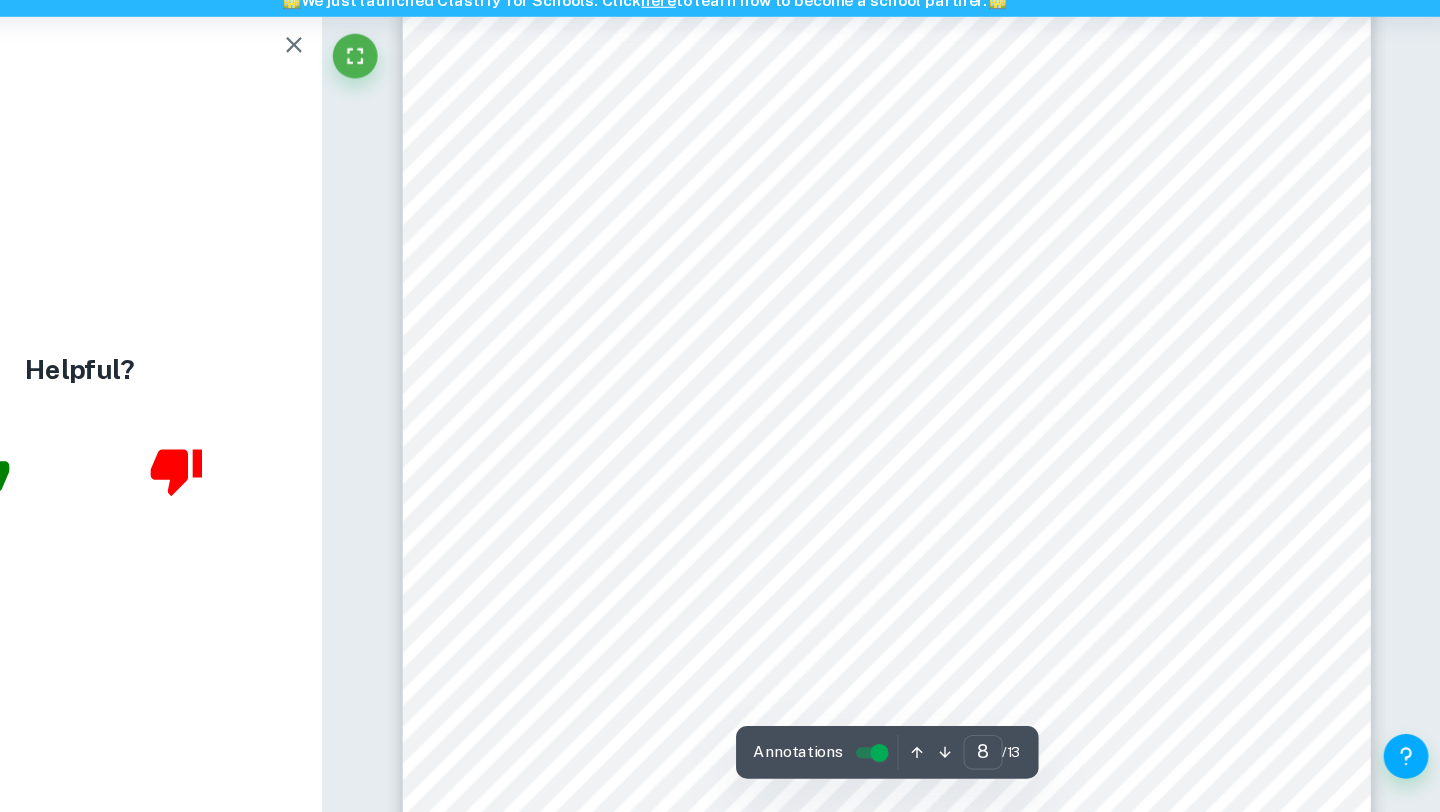 scroll, scrollTop: 9269, scrollLeft: 0, axis: vertical 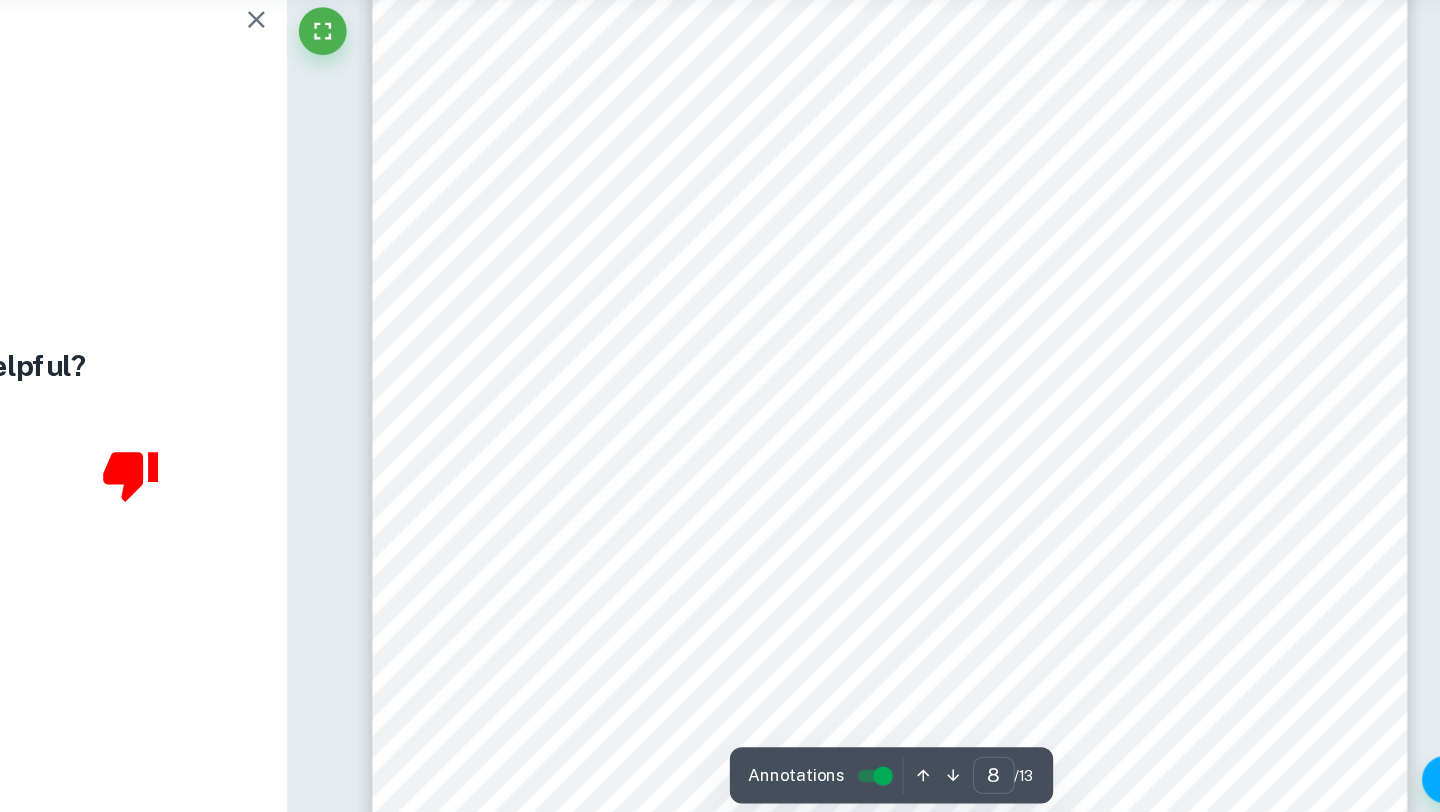 click on "on the Mean Zone of Inhibition (cm )   of E.coli Bacteria This positive relationship is demonstrated on the graph, indicating that as the concentration of eucalyptus oil increases, the zone of inhibition increases as well. This demonstrates that the higher the concentration of eucalyptus oil, the stronger the antibacterial properties it has, seen through the increased diameter around the paper disc where growth of the   E.coli   had been inhibited. However, there is a larger increase as the concentration approaches 100, showing a larger increase between both 80% and 100% as well as 90% and 100% (where the increase between 80% and 90% was lesser). The error bars represent the standard deviation of each concentration, showing that most trials had low variation and are more precise as all of the values lie close to the mean. The R² value of 0.9276 indicates a strong relationship between the variables. *Note: Dot and line shows the mean. Error bars above and below show standard deviation. One-way ANOVA Test   ." at bounding box center [936, 213] 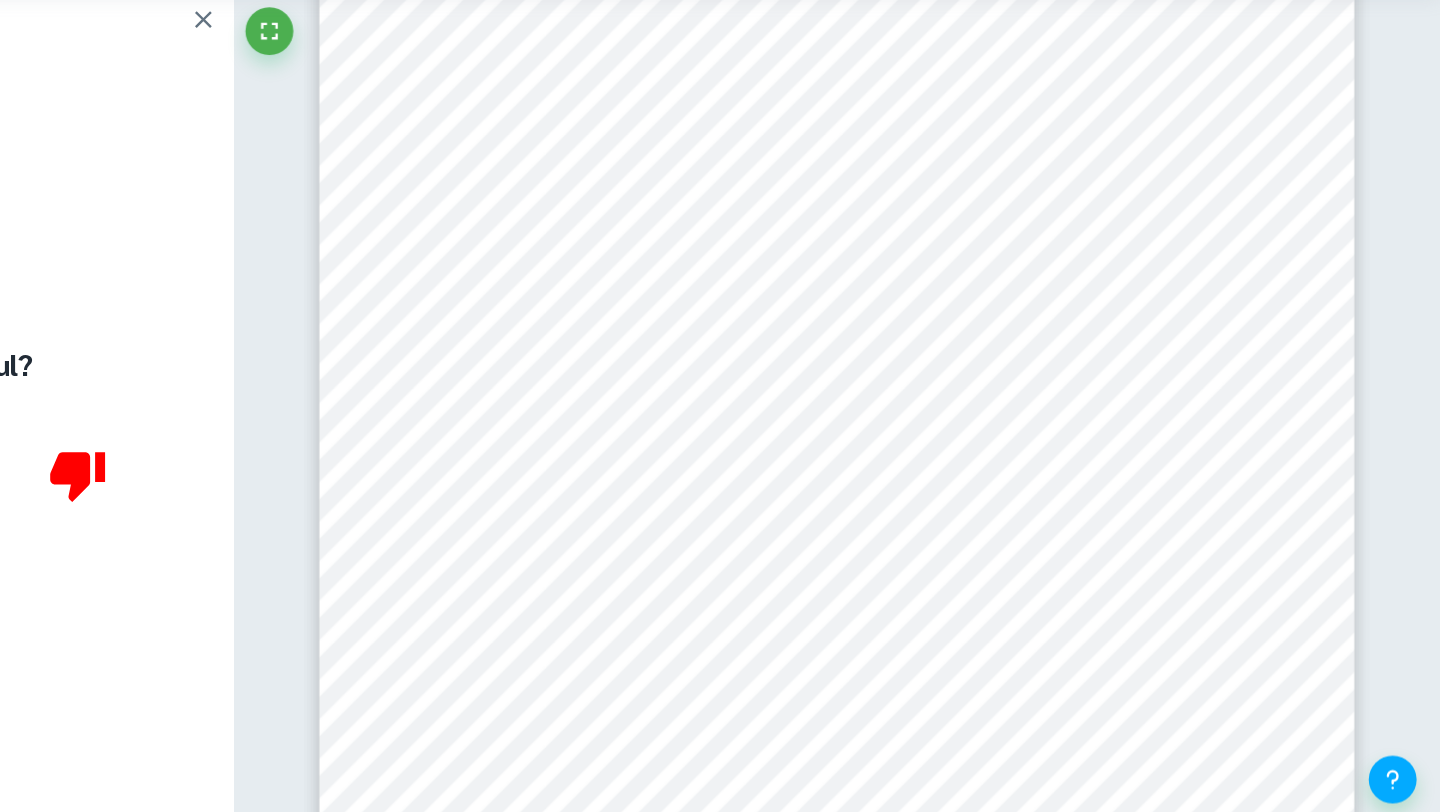 drag, startPoint x: 531, startPoint y: 508, endPoint x: 576, endPoint y: 508, distance: 45 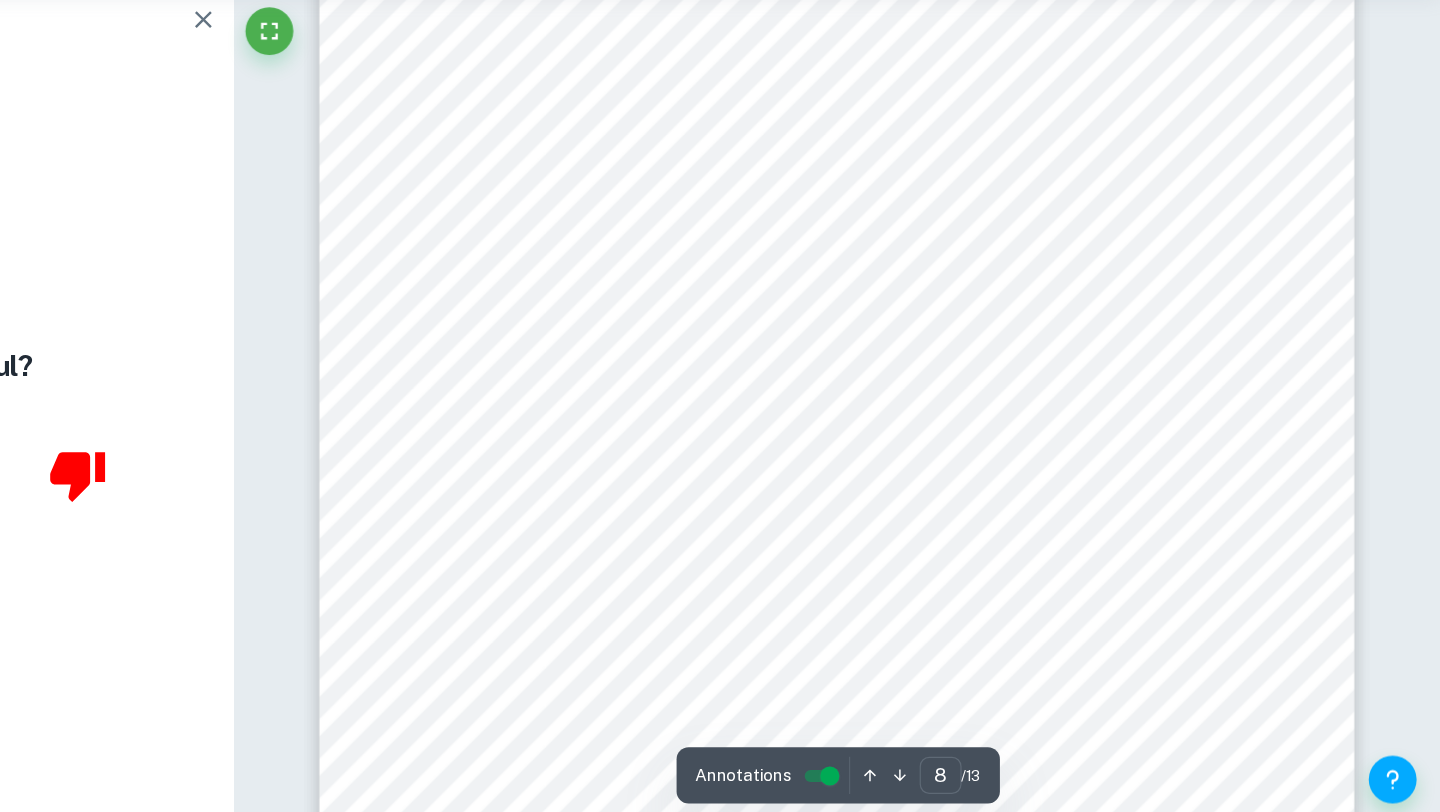 click on "on the Mean Zone of Inhibition (cm )   of E.coli Bacteria This positive relationship is demonstrated on the graph, indicating that as the concentration of eucalyptus oil increases, the zone of inhibition increases as well. This demonstrates that the higher the concentration of eucalyptus oil, the stronger the antibacterial properties it has, seen through the increased diameter around the paper disc where growth of the   E.coli   had been inhibited. However, there is a larger increase as the concentration approaches 100, showing a larger increase between both 80% and 100% as well as 90% and 100% (where the increase between 80% and 90% was lesser). The error bars represent the standard deviation of each concentration, showing that most trials had low variation and are more precise as all of the values lie close to the mean. The R² value of 0.9276 indicates a strong relationship between the variables. *Note: Dot and line shows the mean. Error bars above and below show standard deviation. One-way ANOVA Test   ." at bounding box center [936, 213] 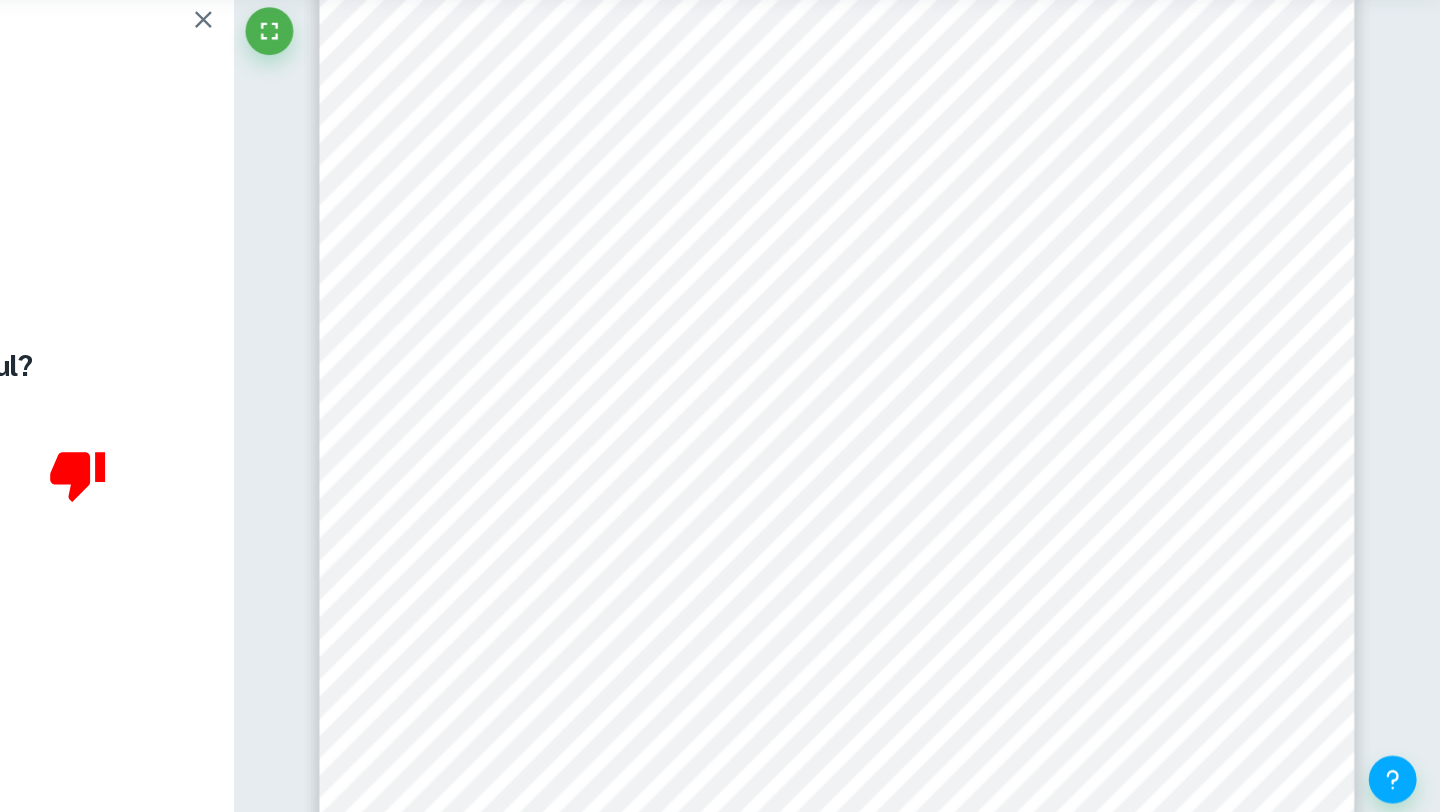 click on "on the Mean Zone of Inhibition (cm )   of E.coli Bacteria This positive relationship is demonstrated on the graph, indicating that as the concentration of eucalyptus oil increases, the zone of inhibition increases as well. This demonstrates that the higher the concentration of eucalyptus oil, the stronger the antibacterial properties it has, seen through the increased diameter around the paper disc where growth of the   E.coli   had been inhibited. However, there is a larger increase as the concentration approaches 100, showing a larger increase between both 80% and 100% as well as 90% and 100% (where the increase between 80% and 90% was lesser). The error bars represent the standard deviation of each concentration, showing that most trials had low variation and are more precise as all of the values lie close to the mean. The R² value of 0.9276 indicates a strong relationship between the variables. *Note: Dot and line shows the mean. Error bars above and below show standard deviation. One-way ANOVA Test   ." at bounding box center (936, 213) 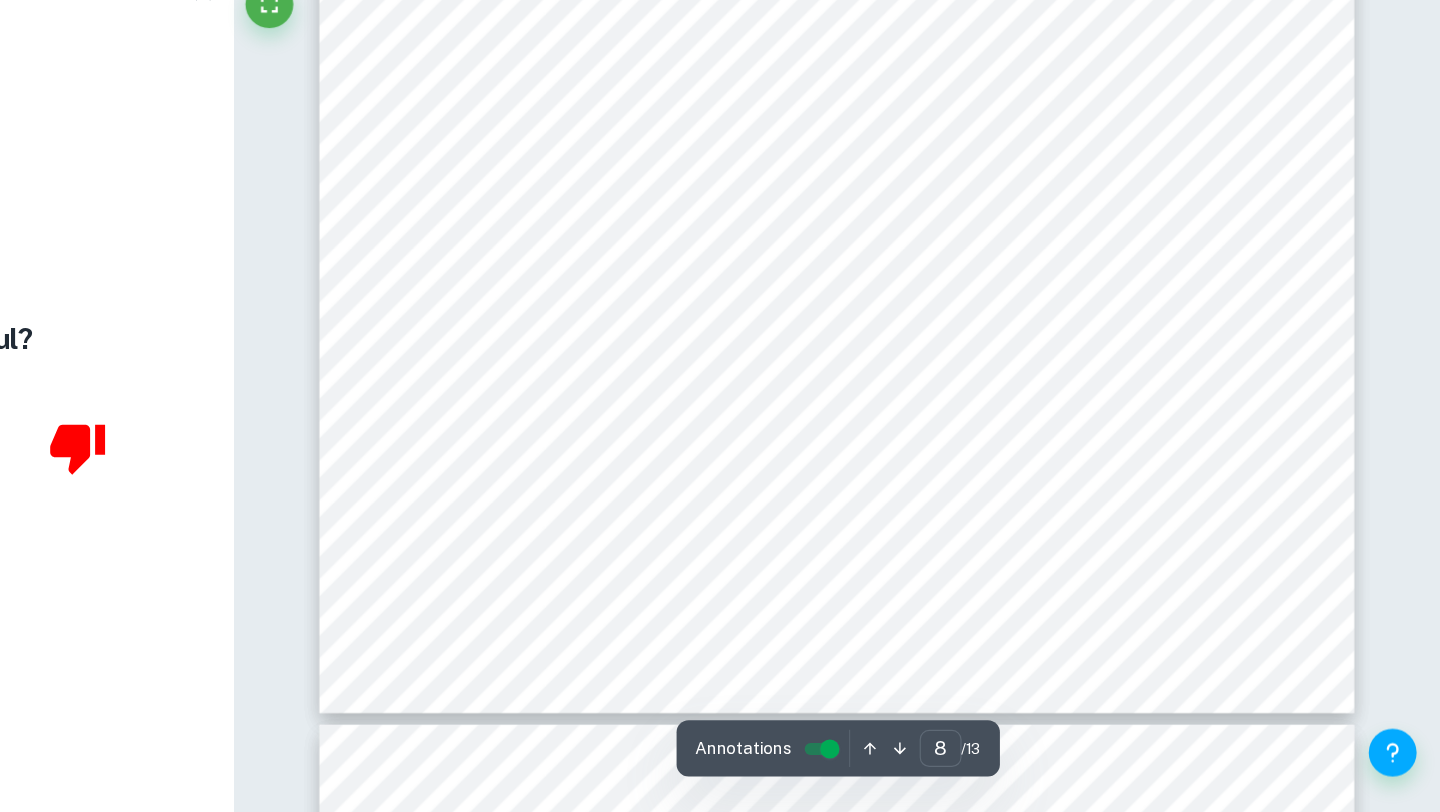 click on "on the Mean Zone of Inhibition (cm )   of E.coli Bacteria This positive relationship is demonstrated on the graph, indicating that as the concentration of eucalyptus oil increases, the zone of inhibition increases as well. This demonstrates that the higher the concentration of eucalyptus oil, the stronger the antibacterial properties it has, seen through the increased diameter around the paper disc where growth of the   E.coli   had been inhibited. However, there is a larger increase as the concentration approaches 100, showing a larger increase between both 80% and 100% as well as 90% and 100% (where the increase between 80% and 90% was lesser). The error bars represent the standard deviation of each concentration, showing that most trials had low variation and are more precise as all of the values lie close to the mean. The R² value of 0.9276 indicates a strong relationship between the variables. *Note: Dot and line shows the mean. Error bars above and below show standard deviation. One-way ANOVA Test   ." at bounding box center [936, 119] 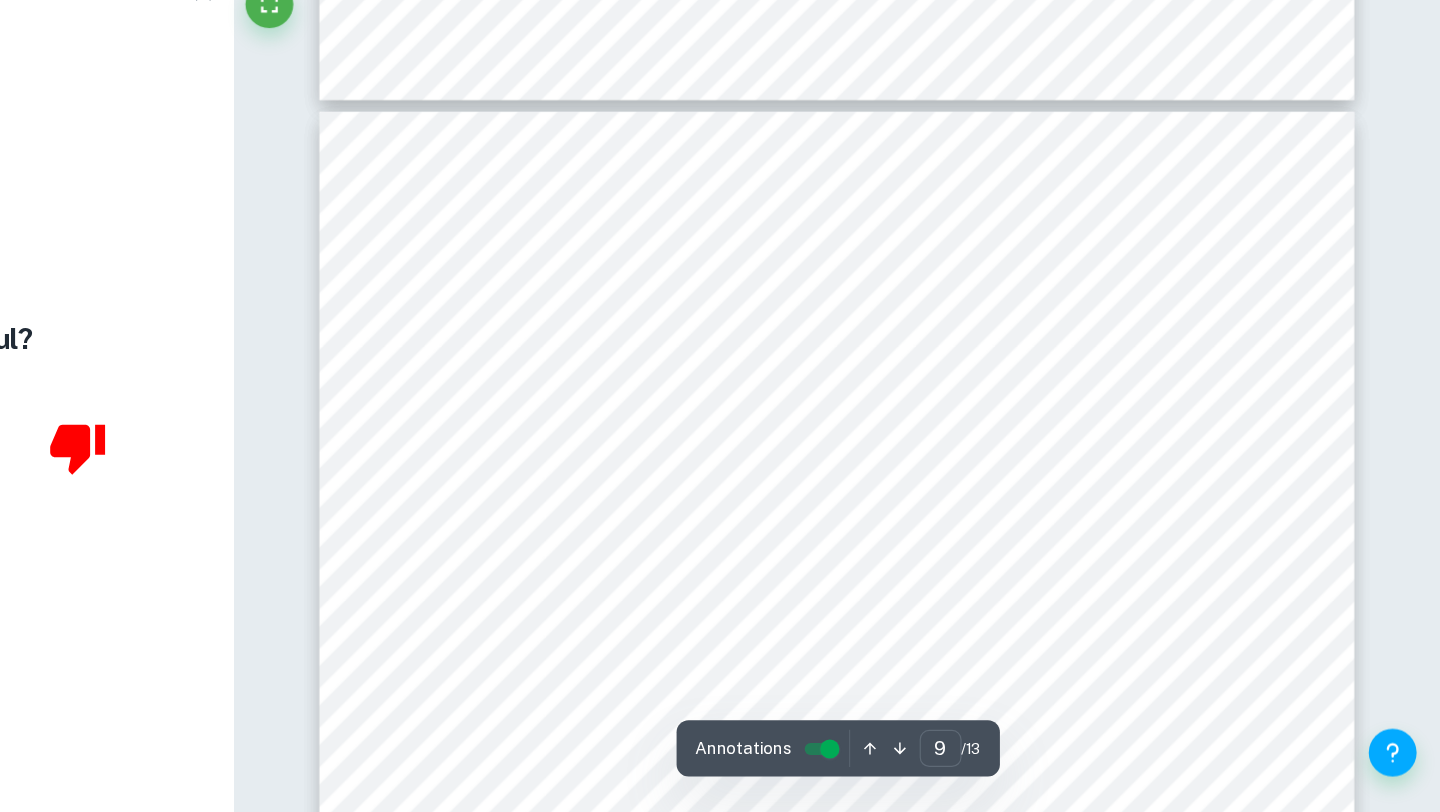 click on "The comparison of the critical and observed F values is employed to either accept or reject the null hypothesis, where if the observed F value is greater than the critical F value, it is rejected. It can be seen in table 4 that the F value obtained across the concentrations and trials was 98. When compared to the critical F value 2.41, the observed value is larger. . þÿ ý: 98 > ÿÿÿÿÿþ ý: 2. 41 Once again stating the null hypothesis, as the concentration of eucalyptus oil increases, there is no significant difference in the zone of inhibition of the   E.coli . Table 4: Values obtained from online ANOVA test with F value Effect   Sum of Square (SS) Degree of Freedom (df) Mean Squares (MS=SS/df) F-statistic (MS/MS residual) P-value   Interpretation of P Eucalyptus oil concentration (%) 6   6   1   98   <0.01   A P-value of <0.01 means extremely strong confidence that the groups are different Error or Residual 0.3167   31   0.01022   -   - significant increase in the zone of inhibition of the" at bounding box center [936, 837] 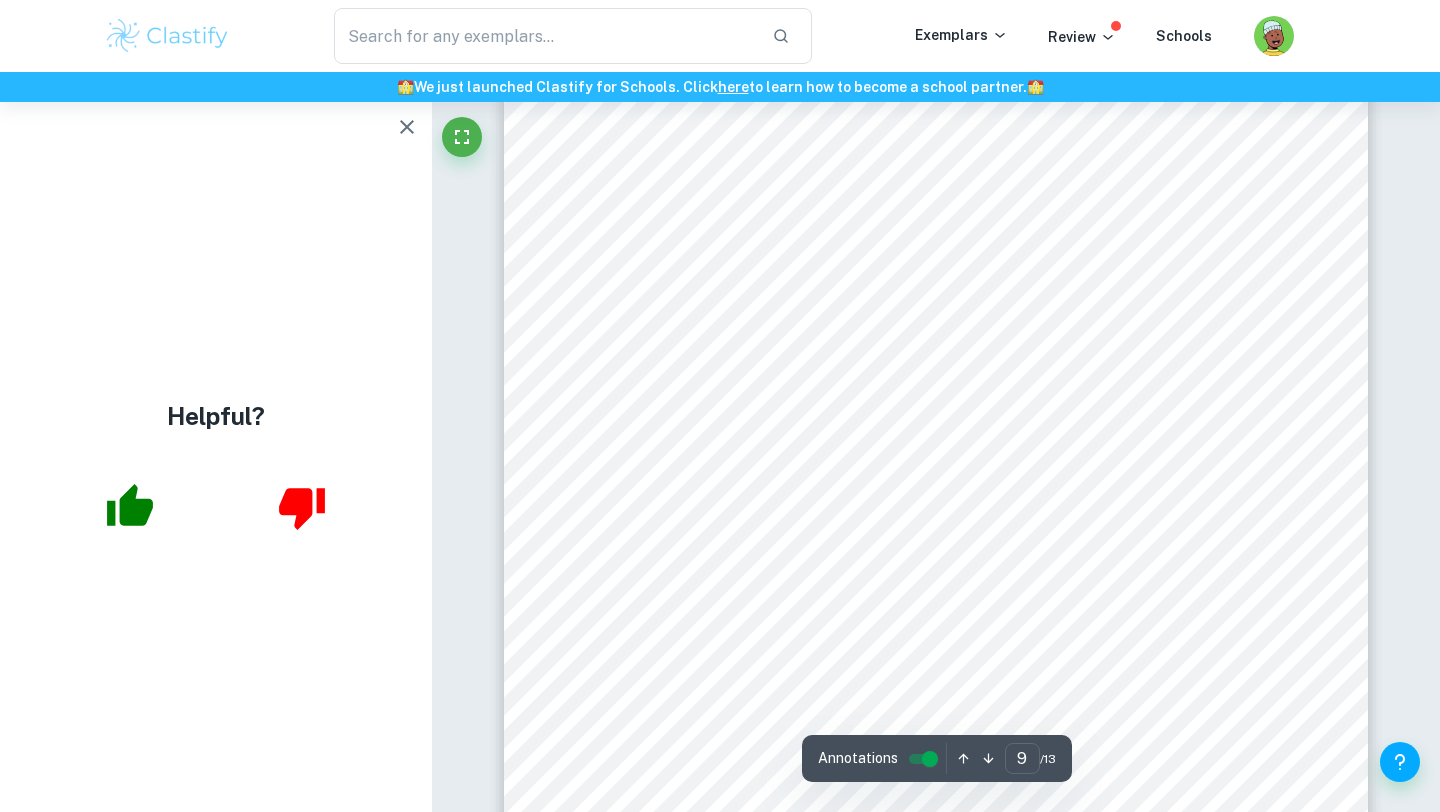 scroll, scrollTop: 10105, scrollLeft: 0, axis: vertical 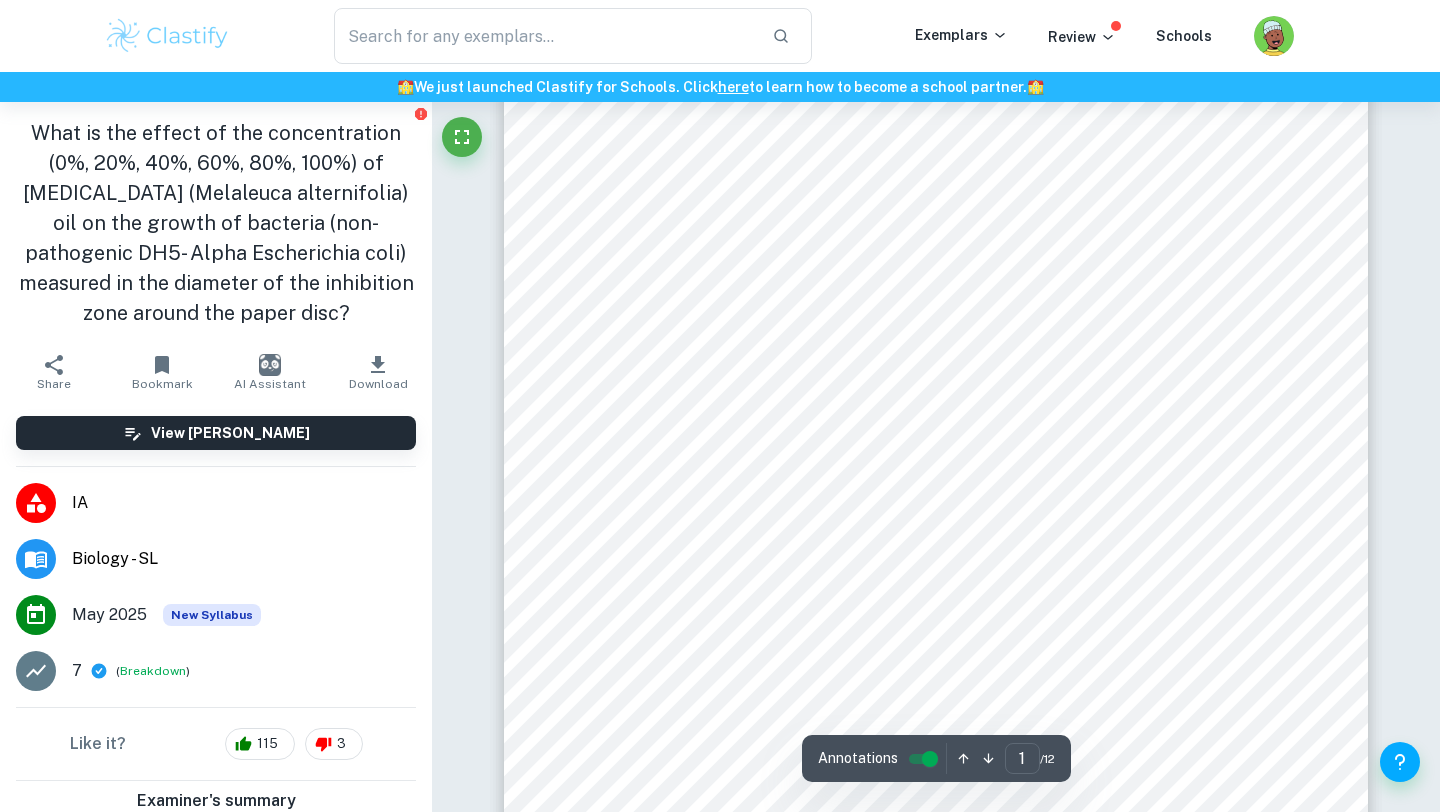 type on "2" 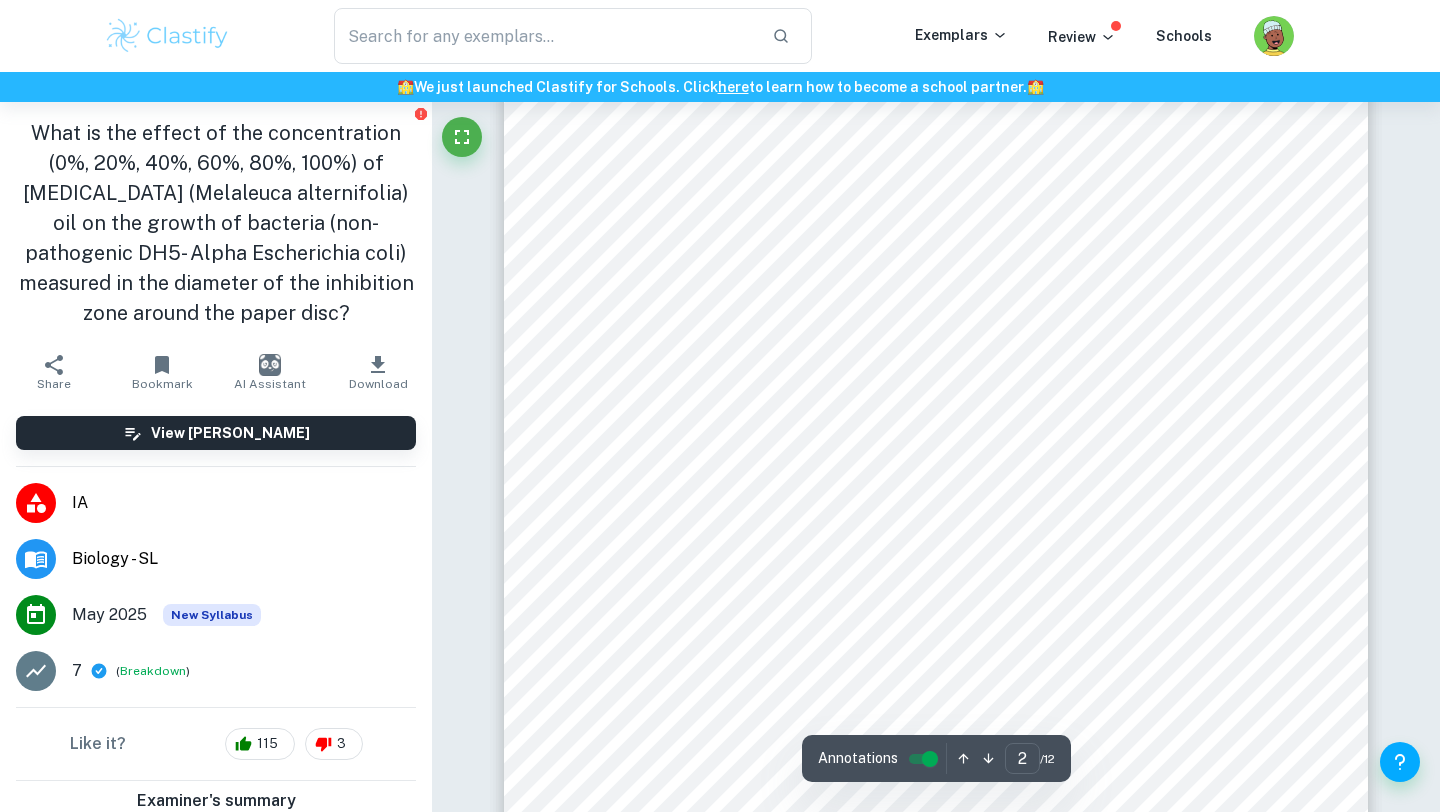 scroll, scrollTop: 1808, scrollLeft: 0, axis: vertical 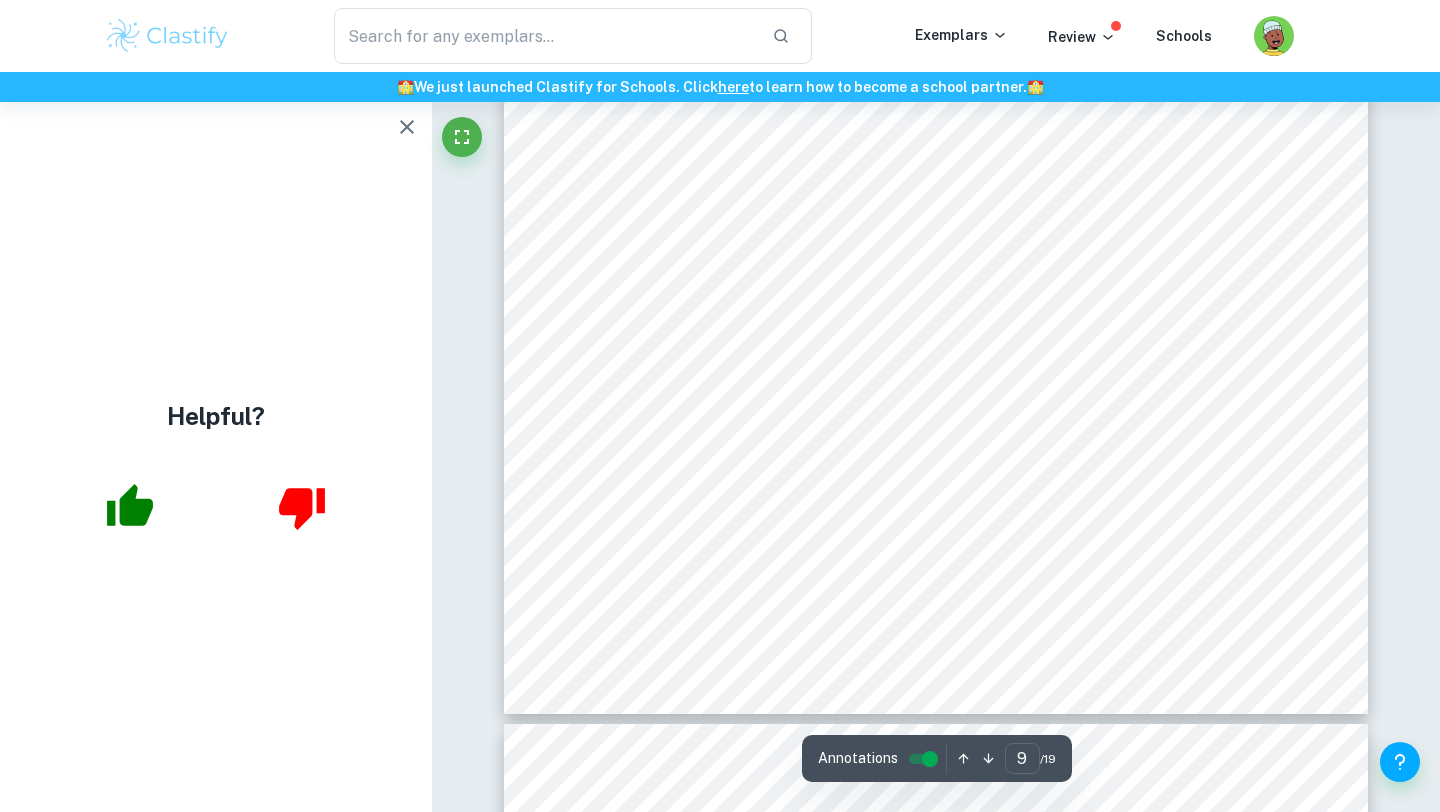 type on "10" 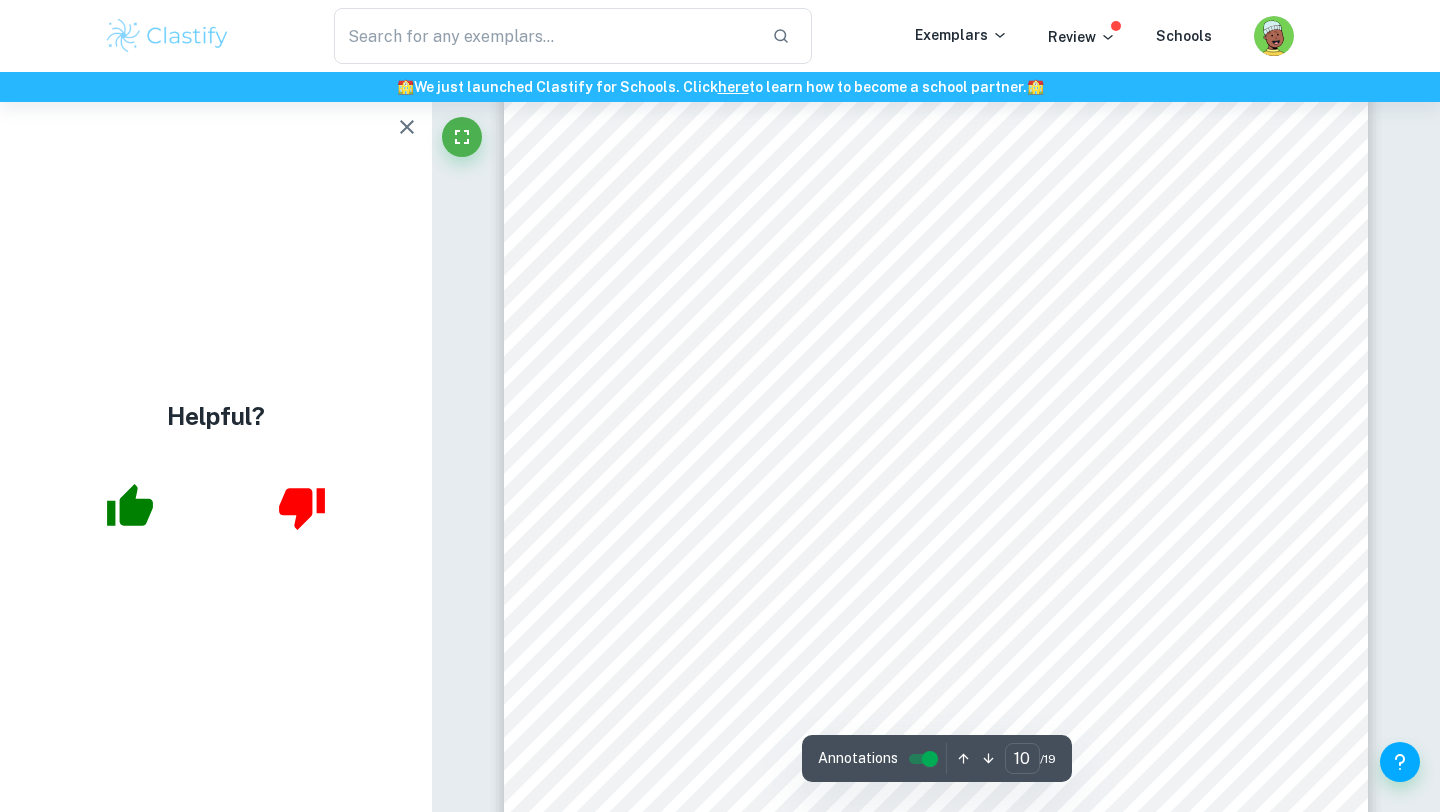 scroll, scrollTop: 11899, scrollLeft: 0, axis: vertical 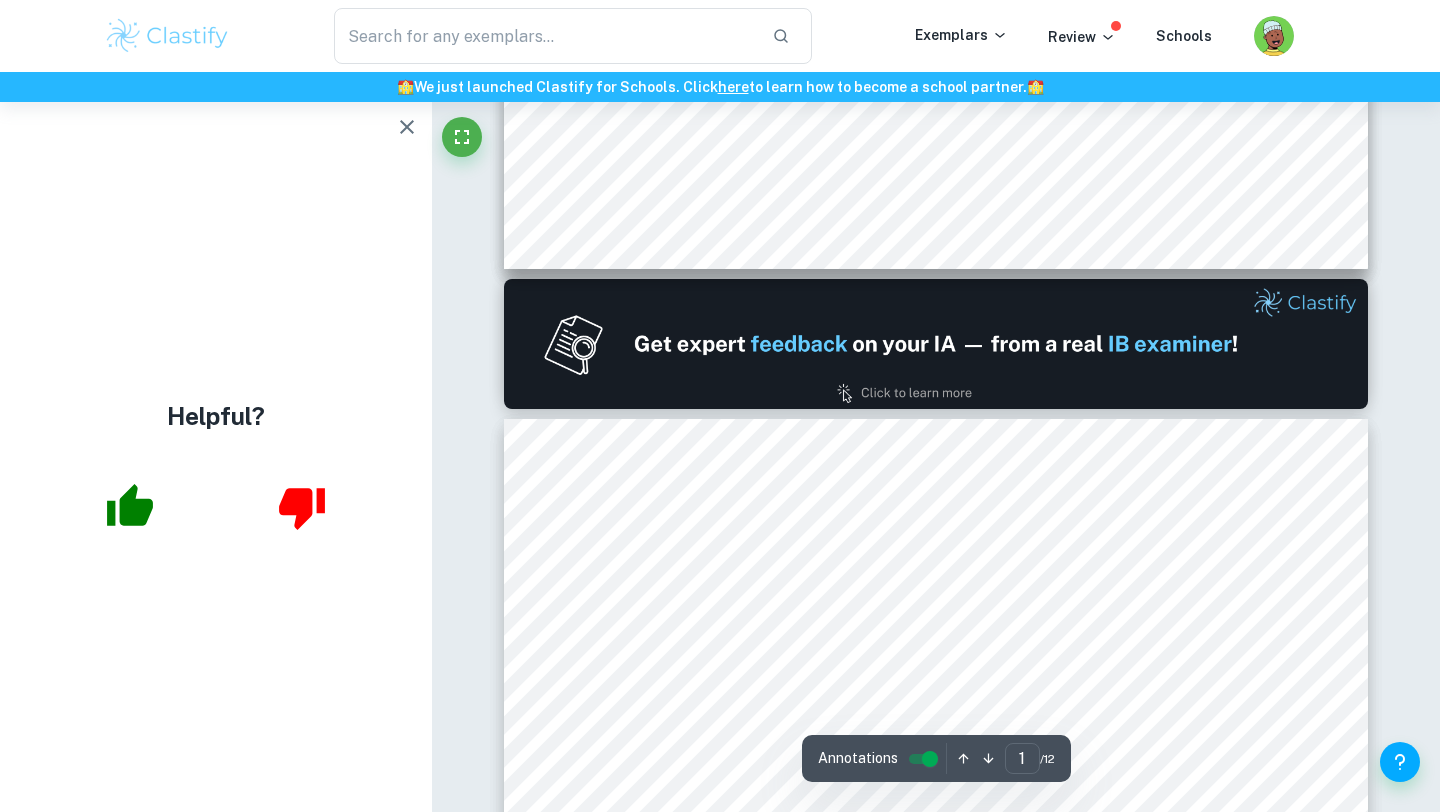 click 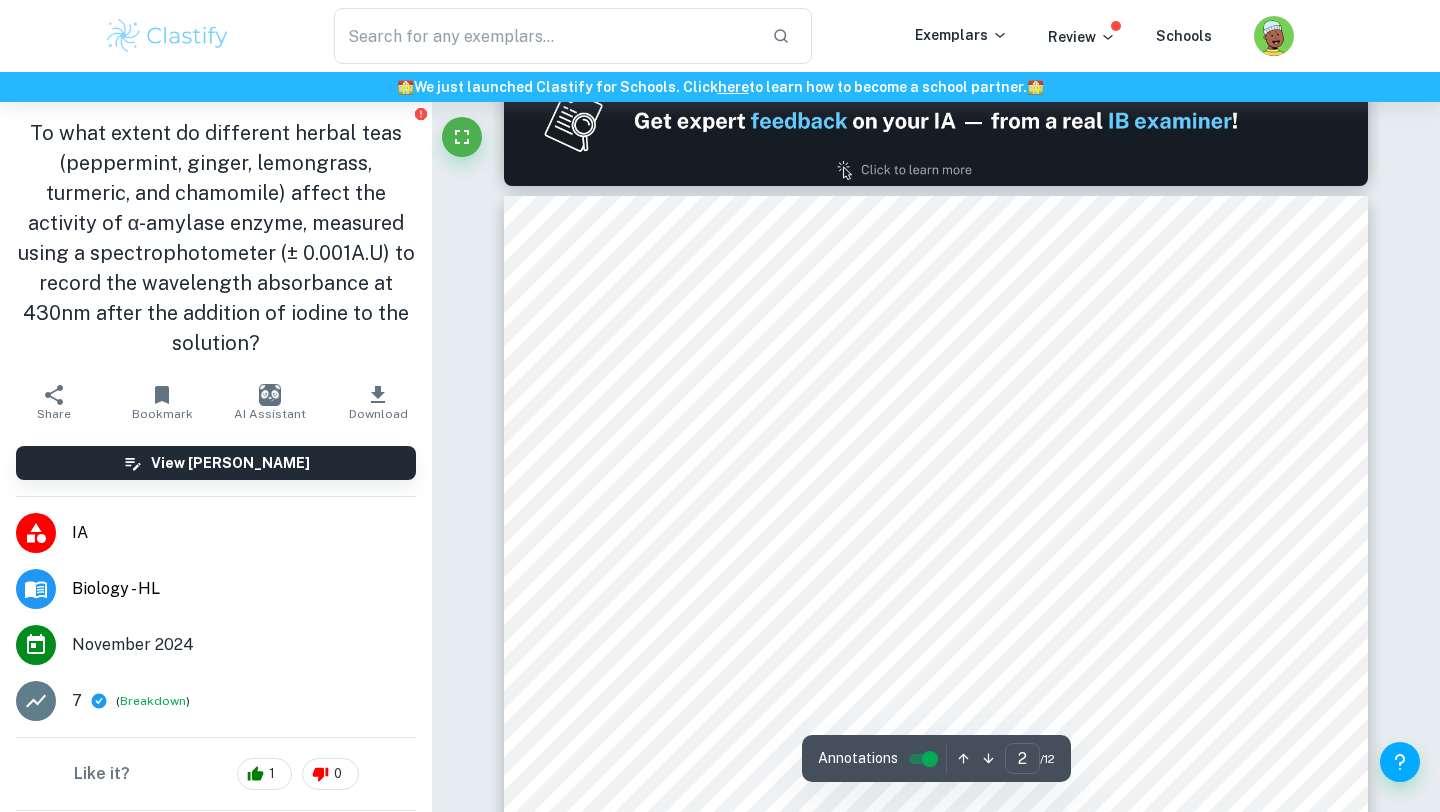 scroll, scrollTop: 1249, scrollLeft: 0, axis: vertical 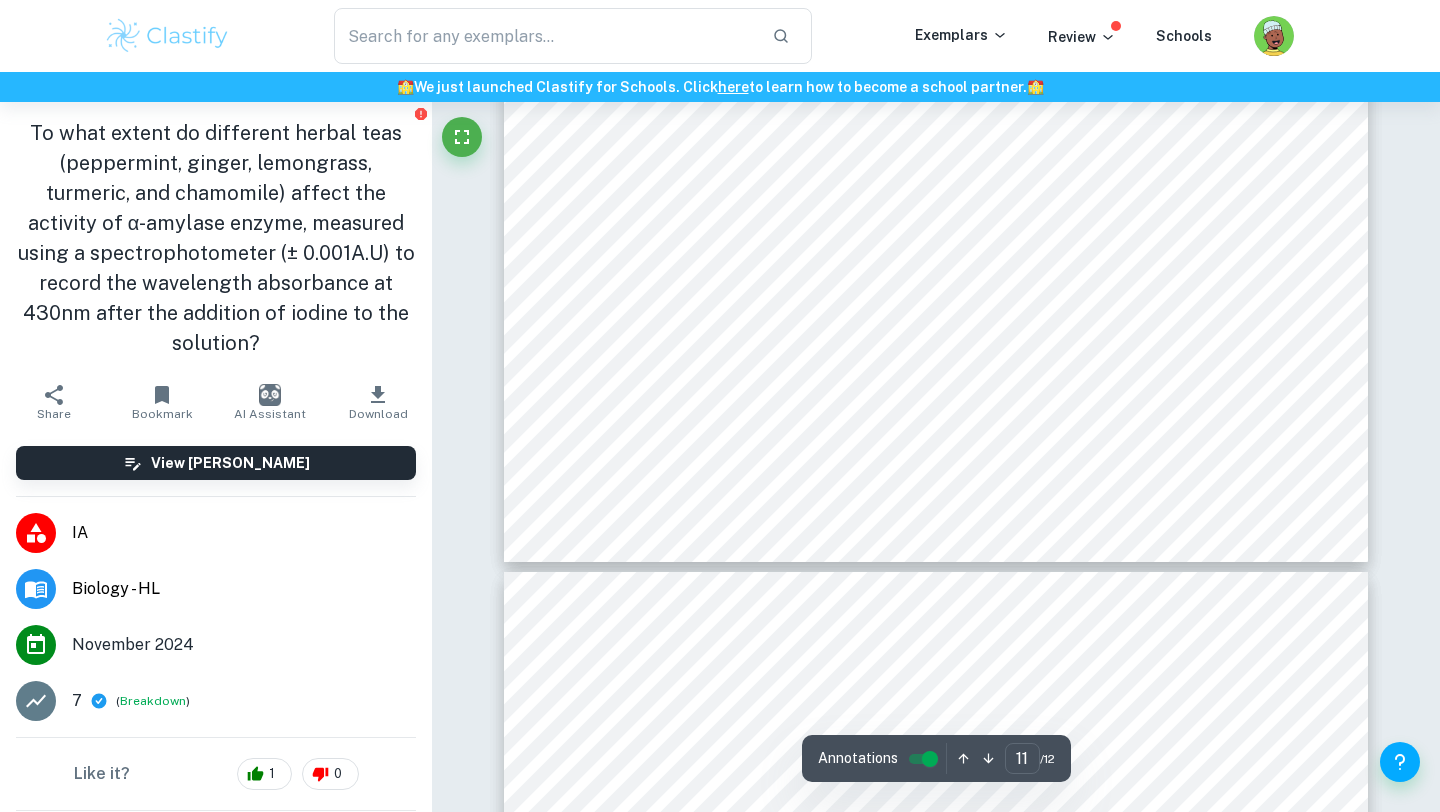 type on "10" 